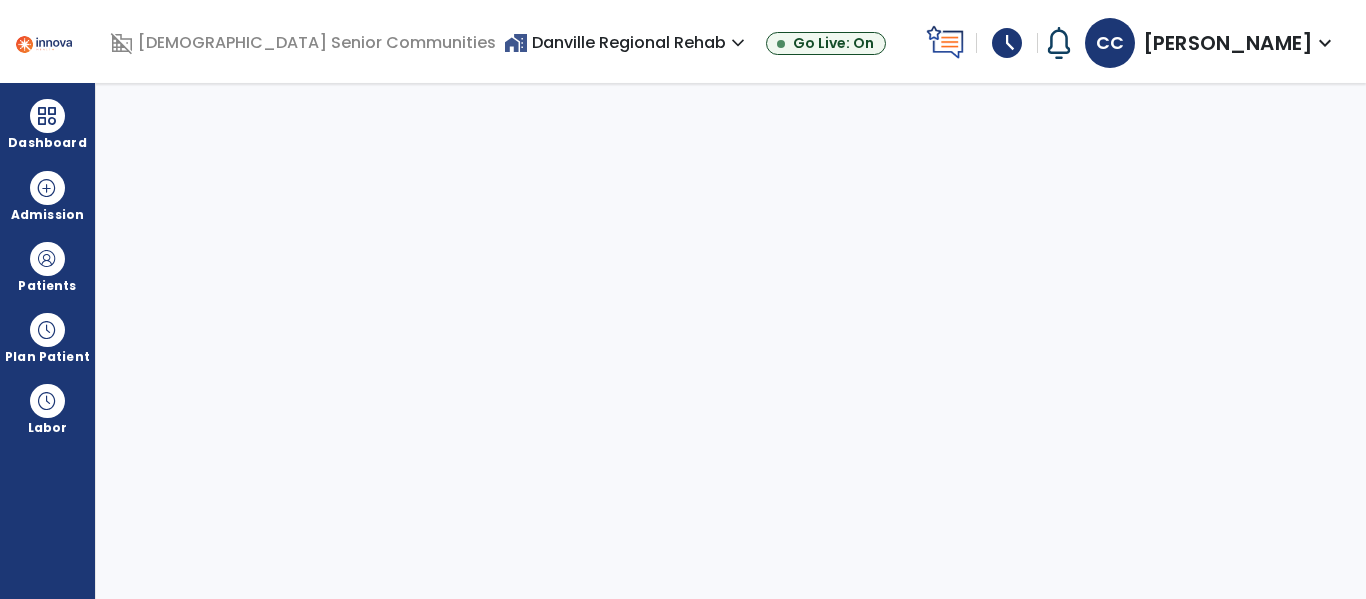 select on "****" 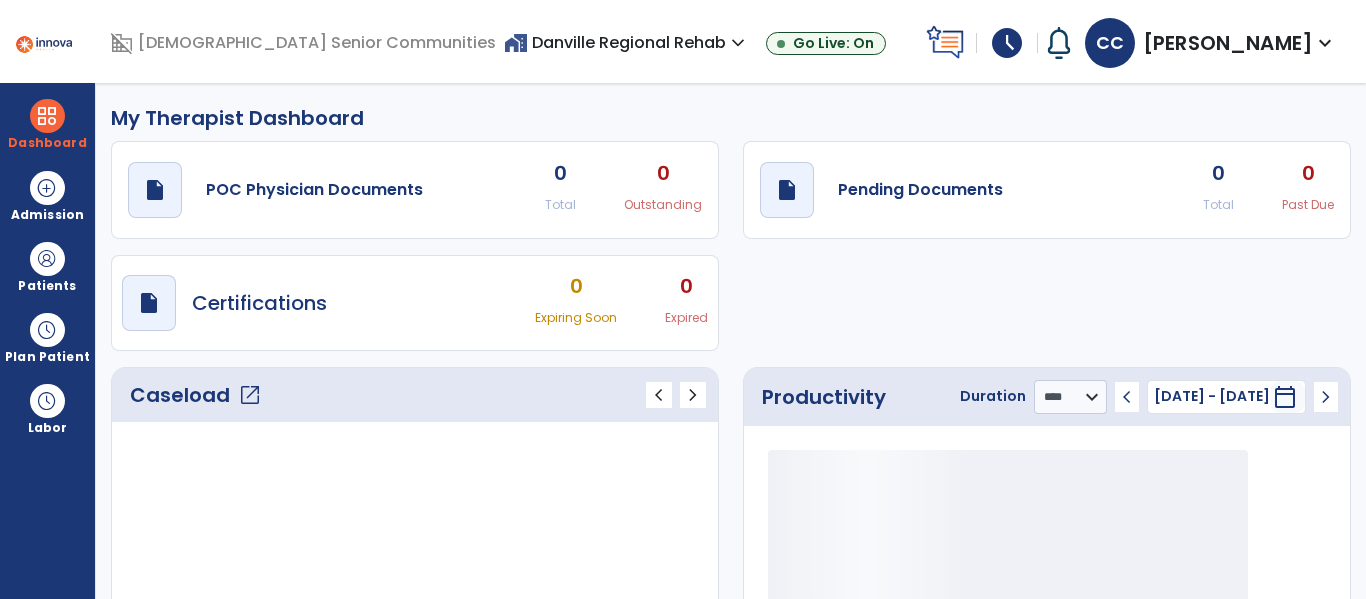 scroll, scrollTop: 0, scrollLeft: 0, axis: both 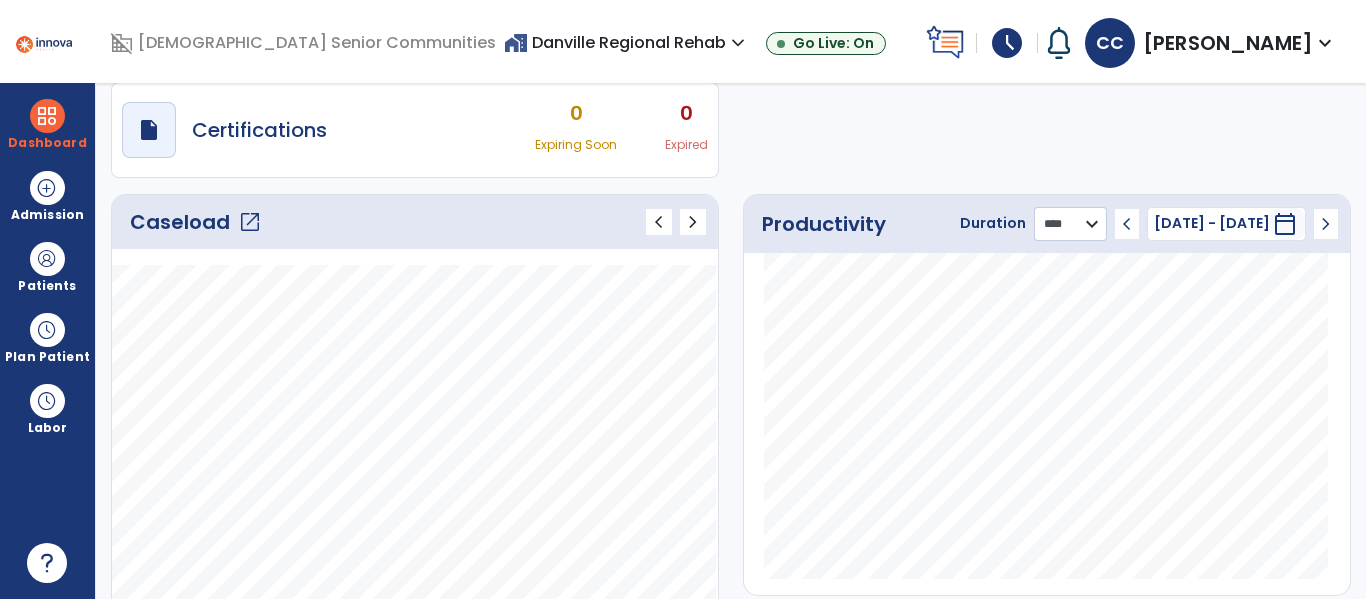 click on "******** **** ***" 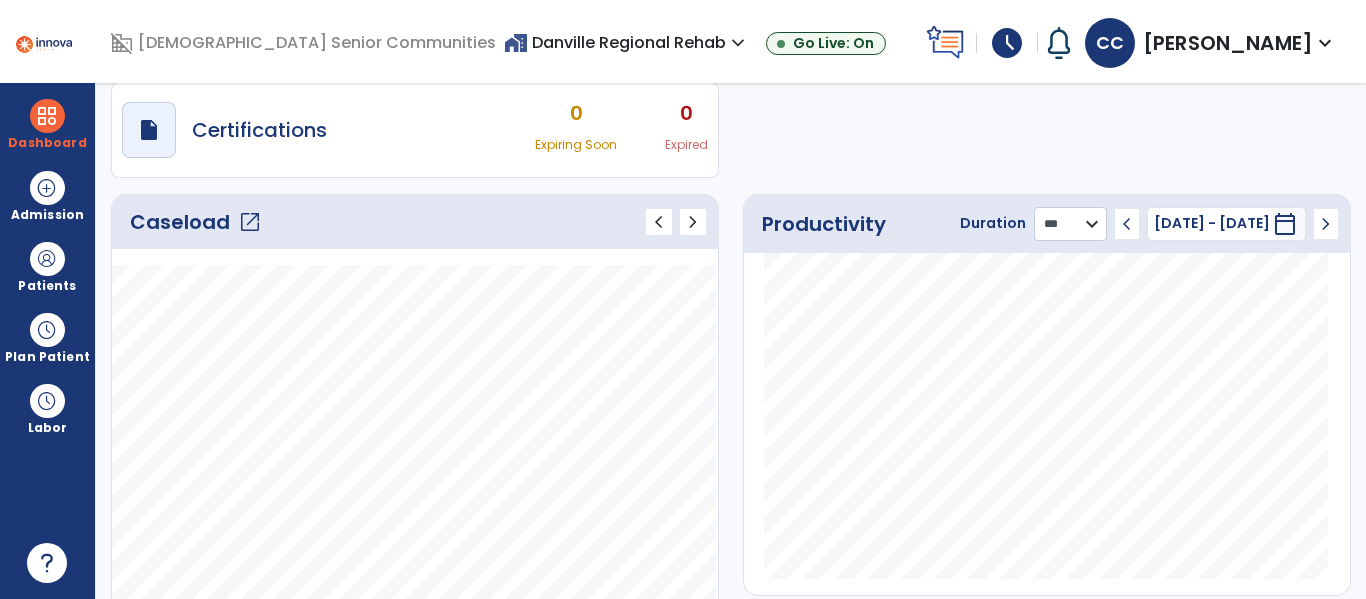 click on "******** **** ***" 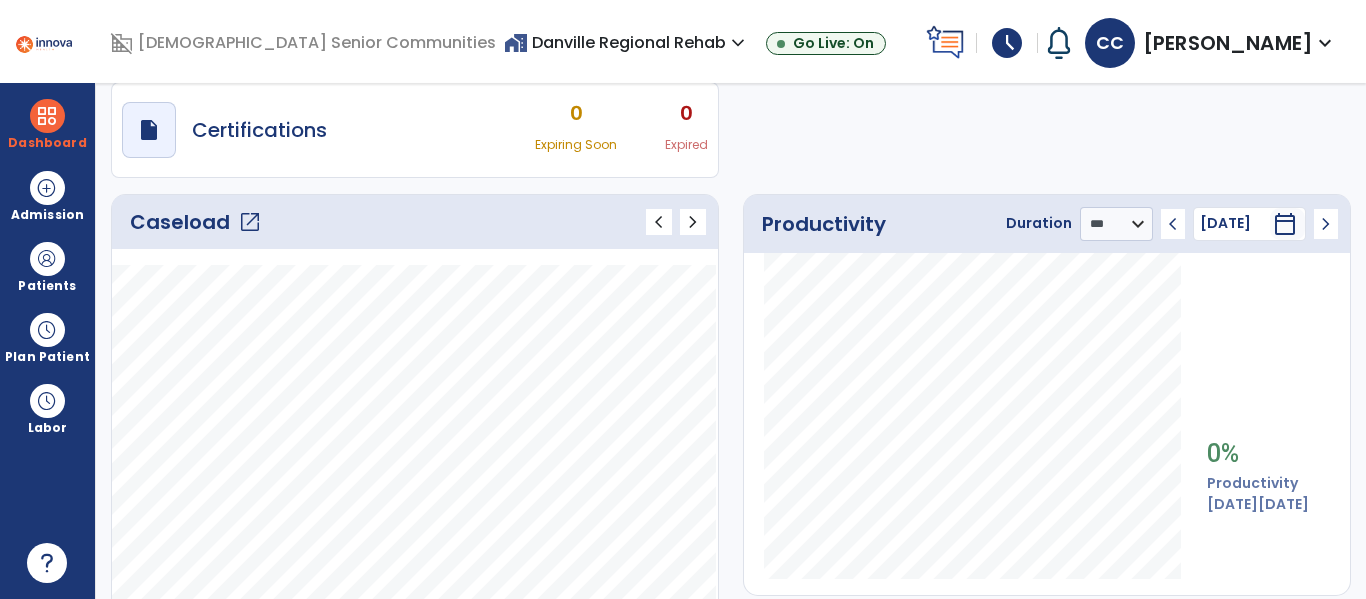 click on "chevron_left" 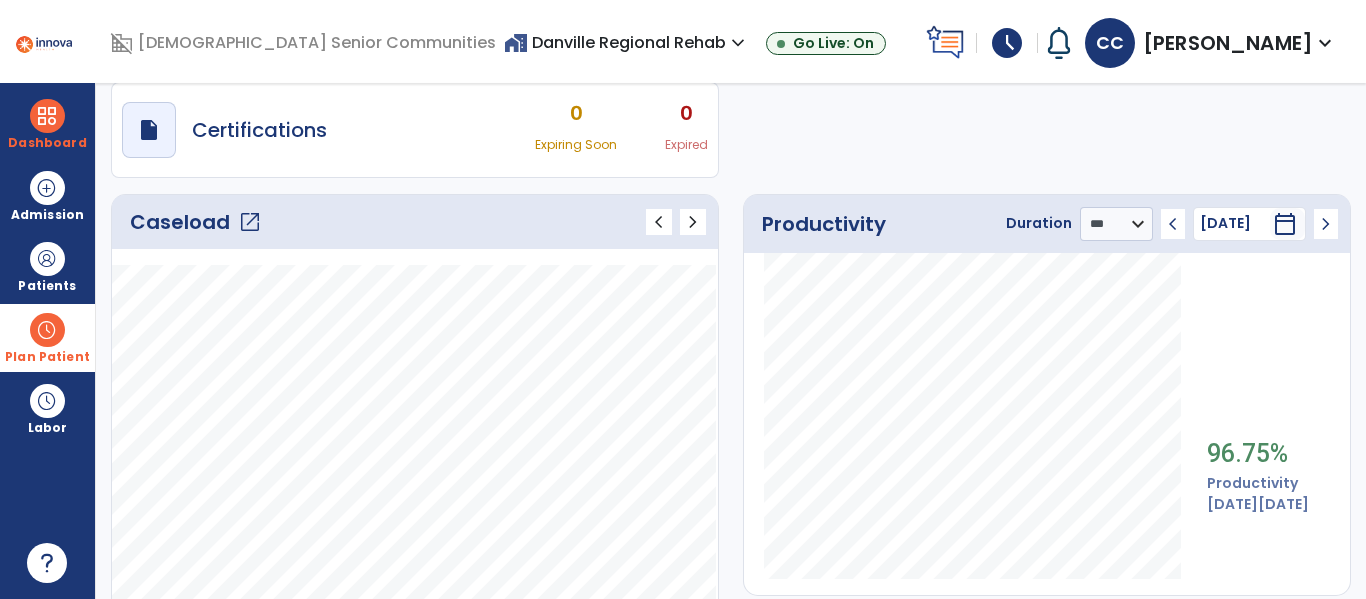 click on "Plan Patient" at bounding box center [47, 286] 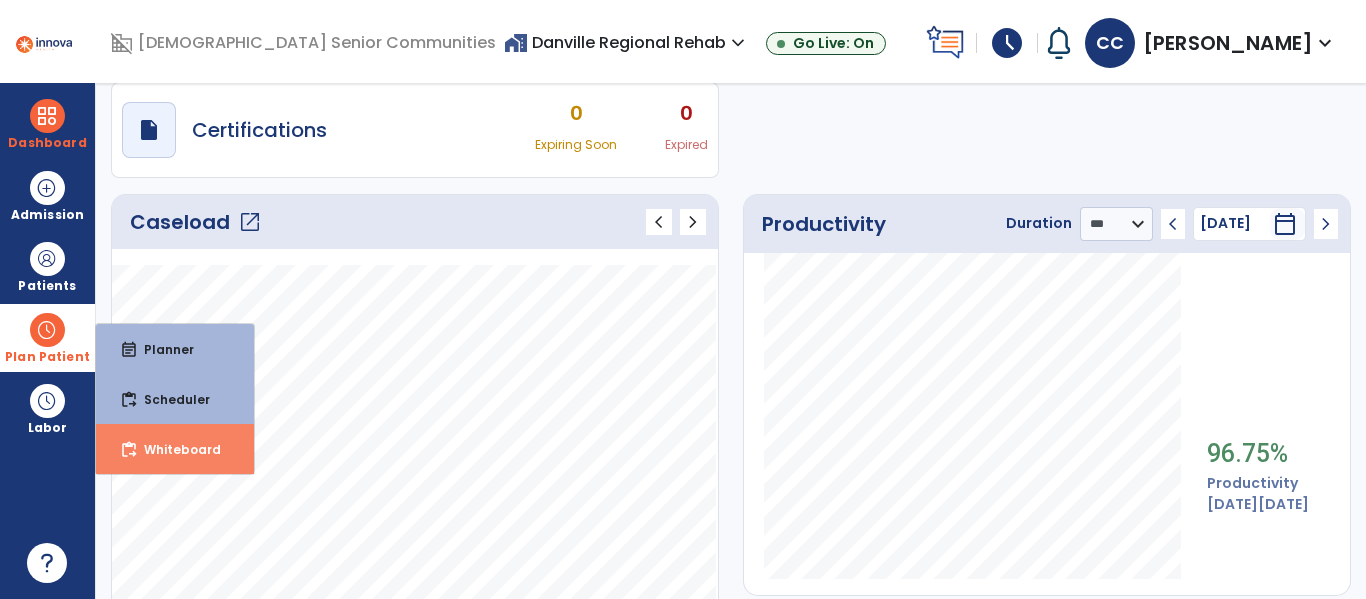 click on "Whiteboard" at bounding box center (174, 449) 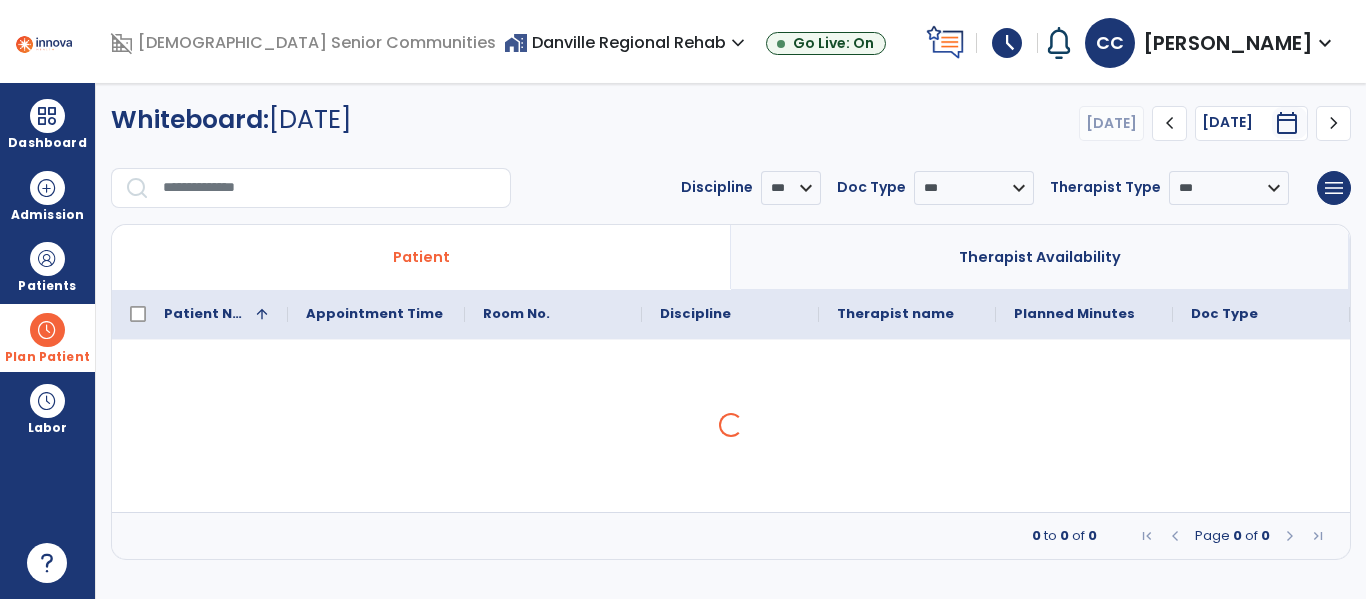 scroll, scrollTop: 0, scrollLeft: 0, axis: both 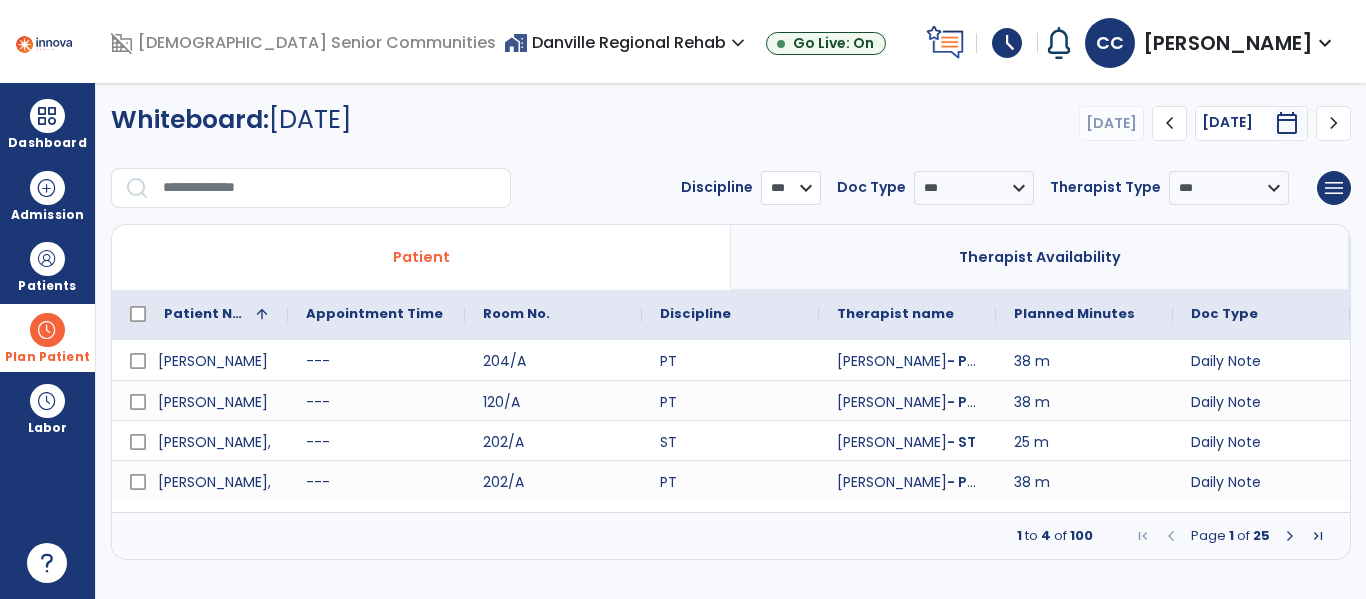 click on "*** ** ** **" at bounding box center (791, 188) 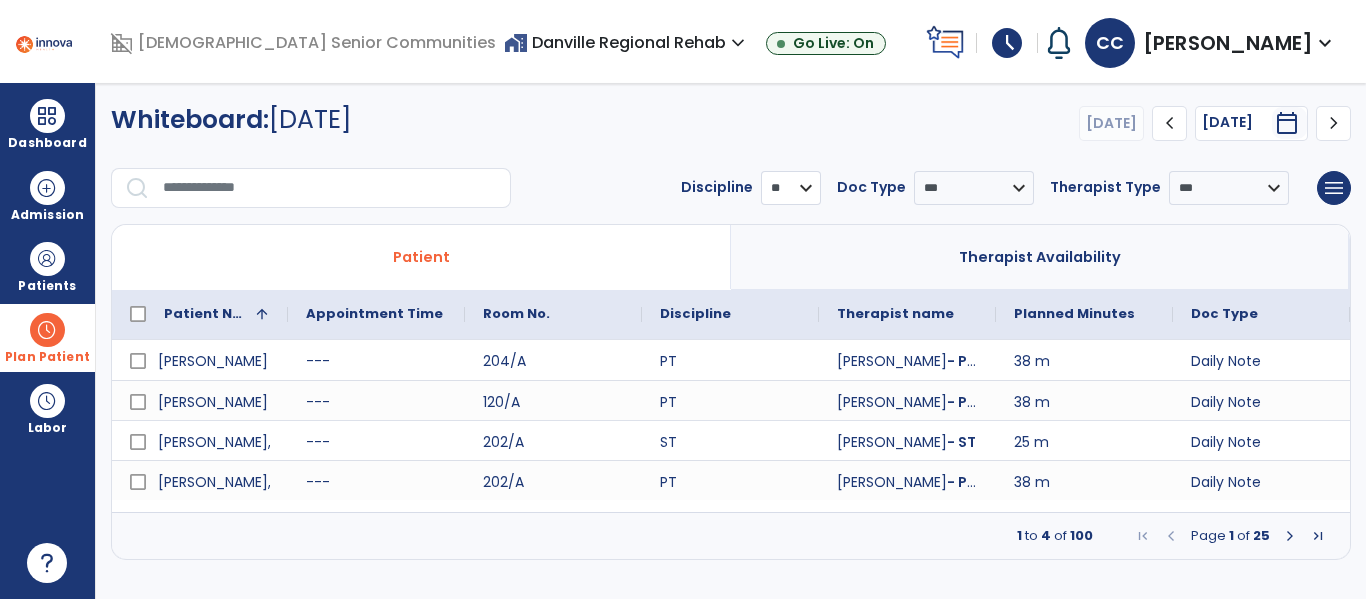click on "*** ** ** **" at bounding box center (791, 188) 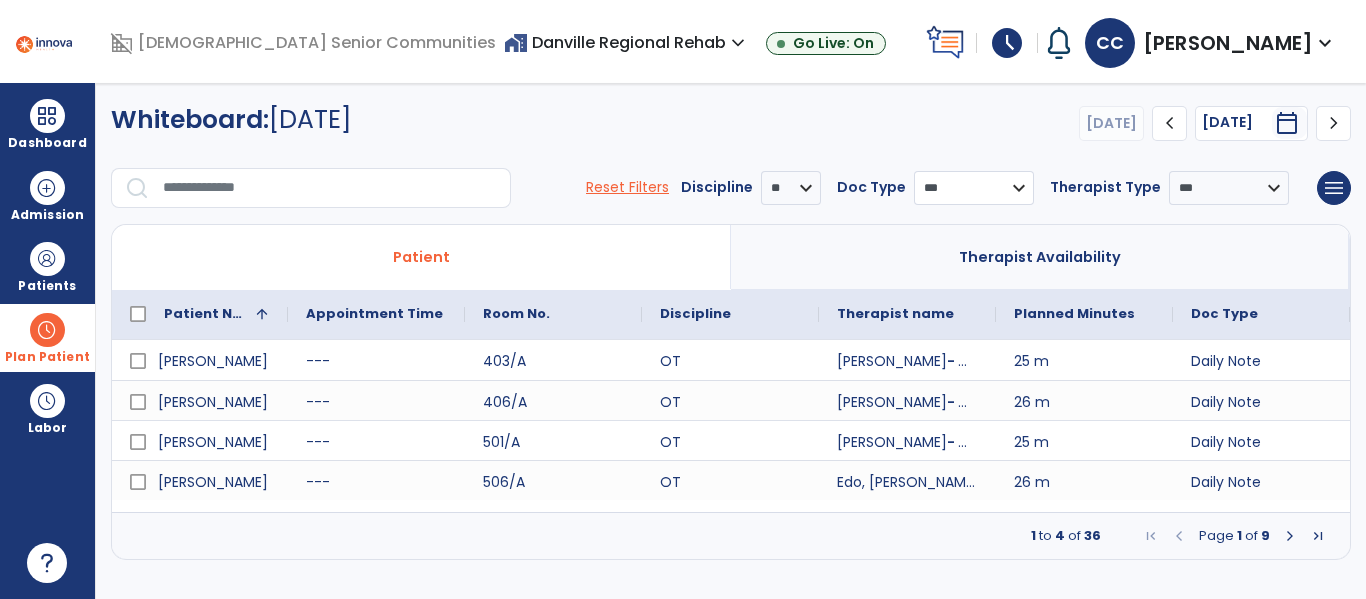 click on "**********" at bounding box center [974, 188] 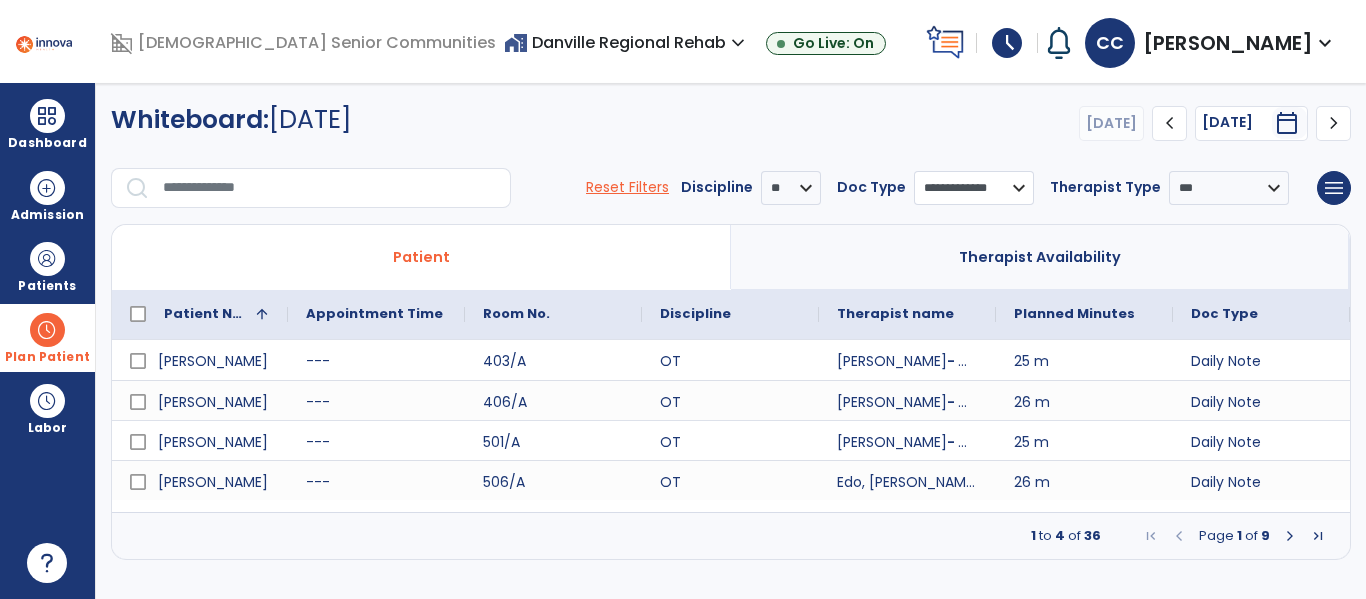 click on "**********" at bounding box center (974, 188) 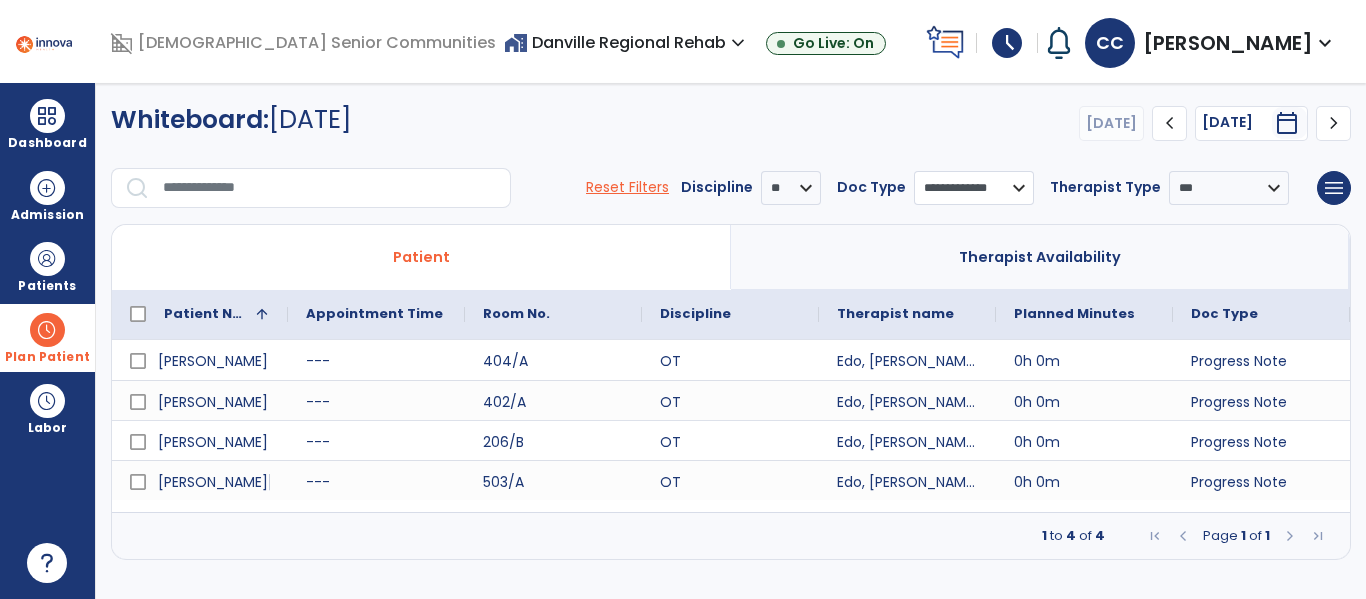 click on "**********" at bounding box center [974, 188] 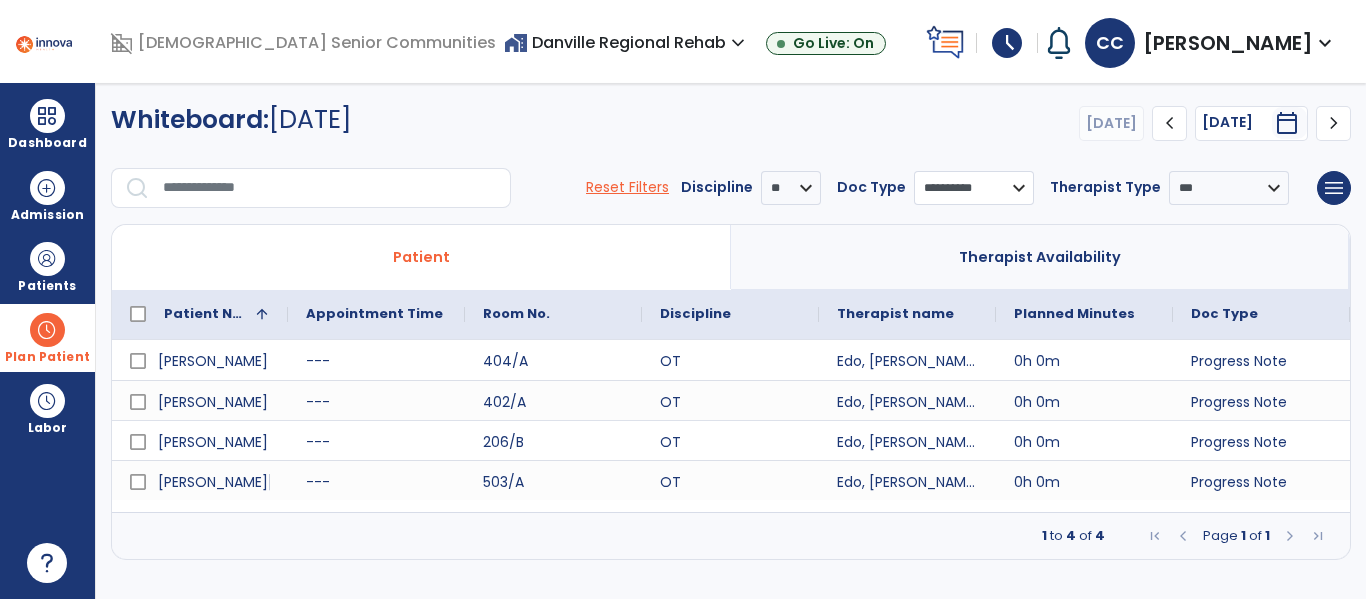 click on "**********" at bounding box center (974, 188) 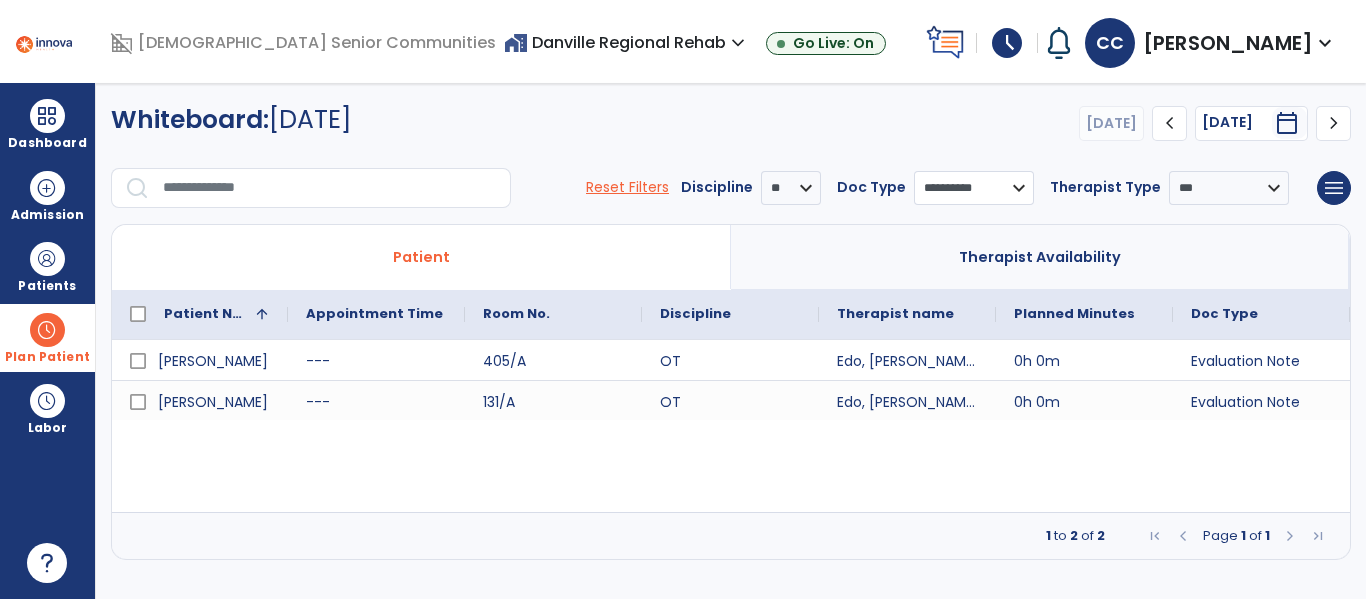 click on "**********" at bounding box center [974, 188] 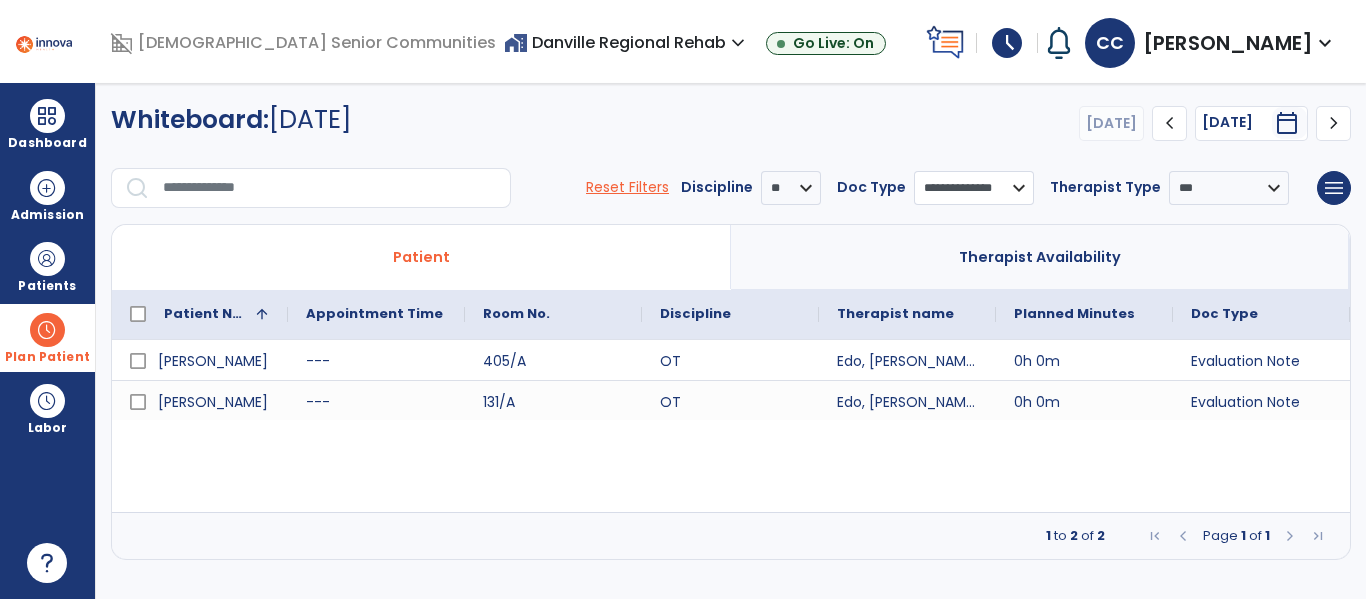 click on "**********" at bounding box center (974, 188) 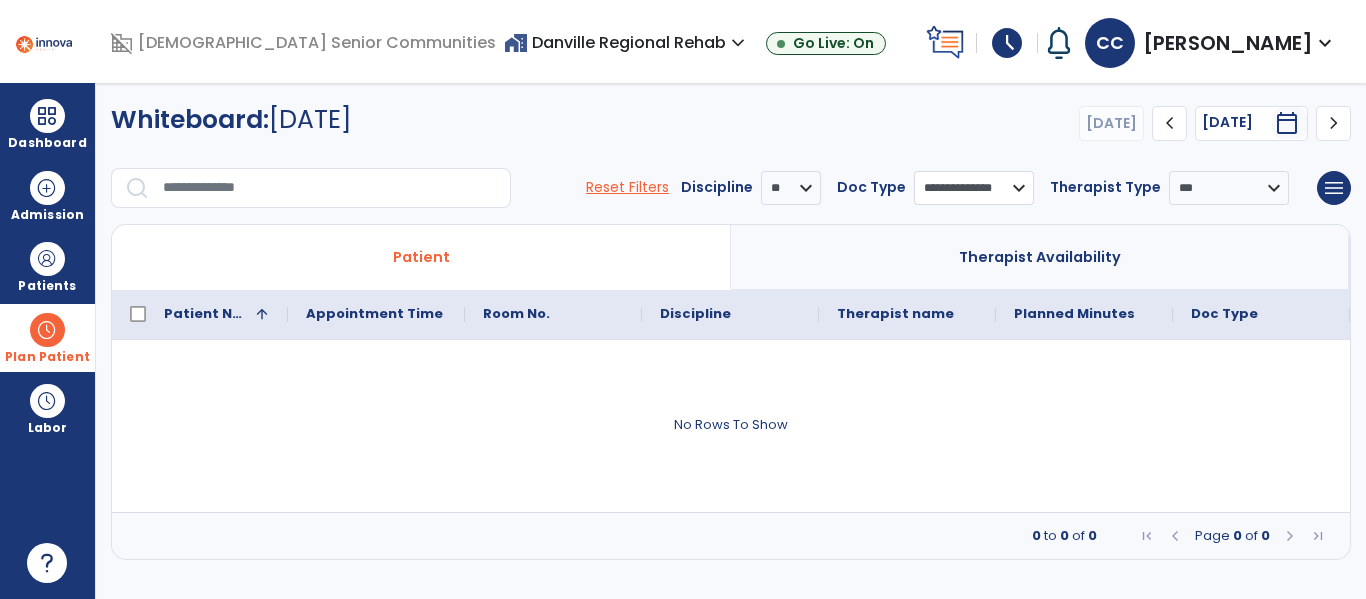 click on "**********" at bounding box center [974, 188] 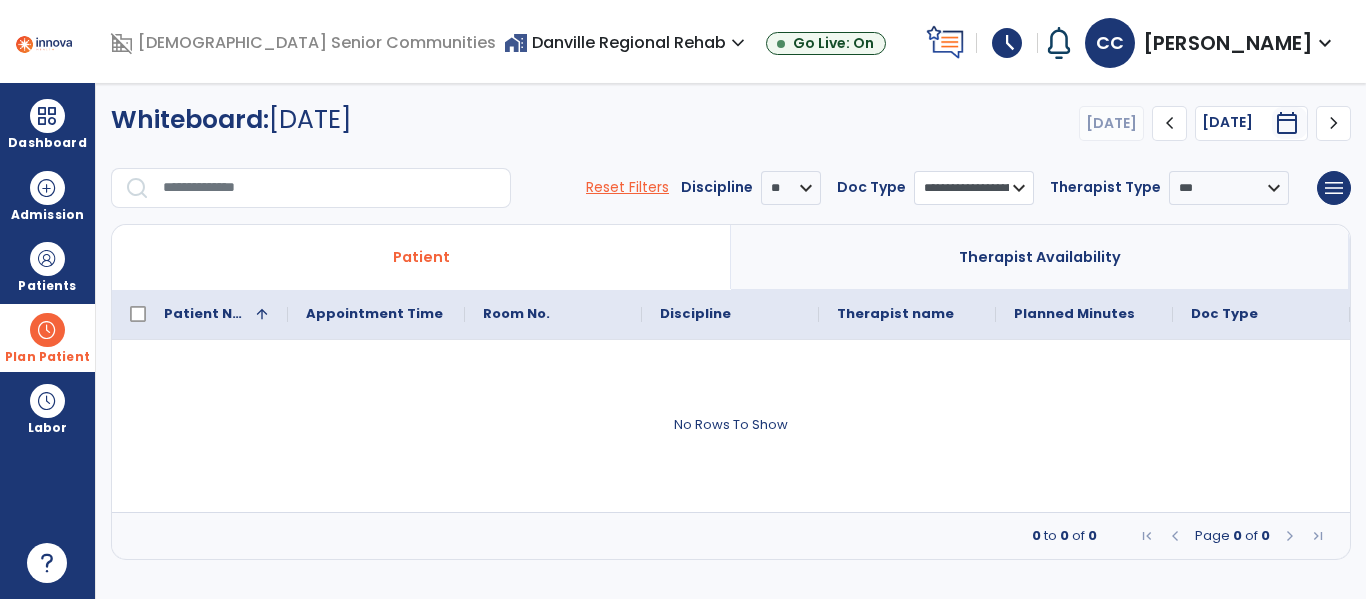 click on "**********" at bounding box center [974, 188] 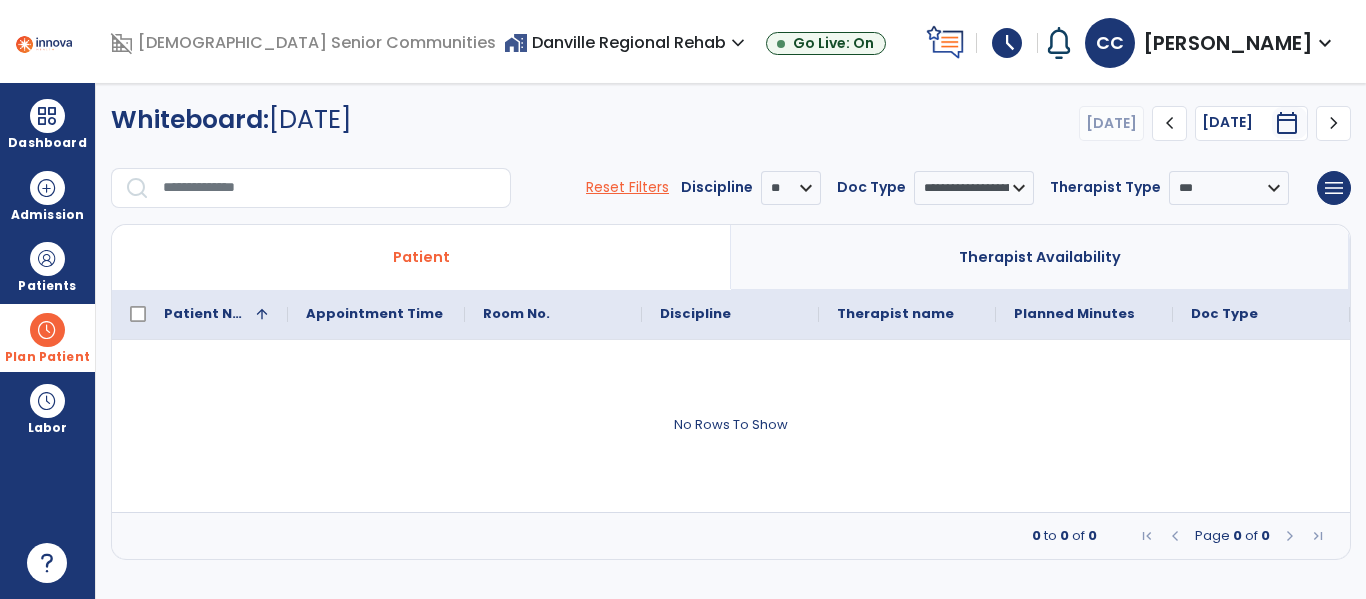 click at bounding box center (47, 330) 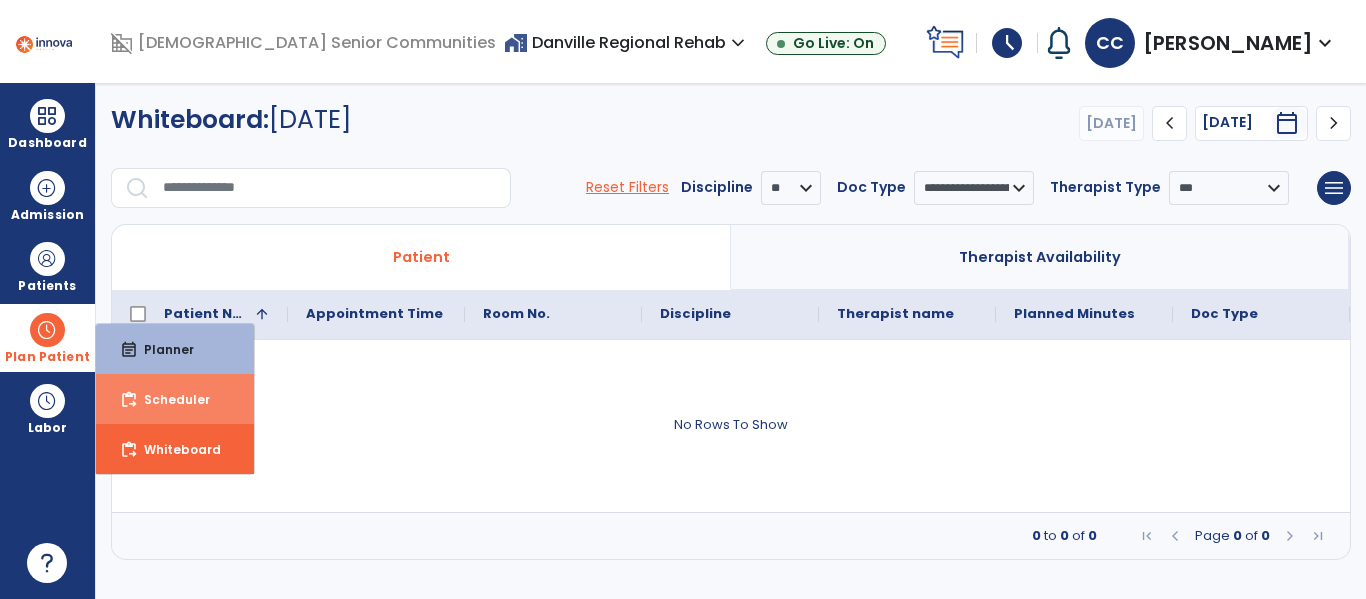 click on "content_paste_go  Scheduler" at bounding box center [175, 399] 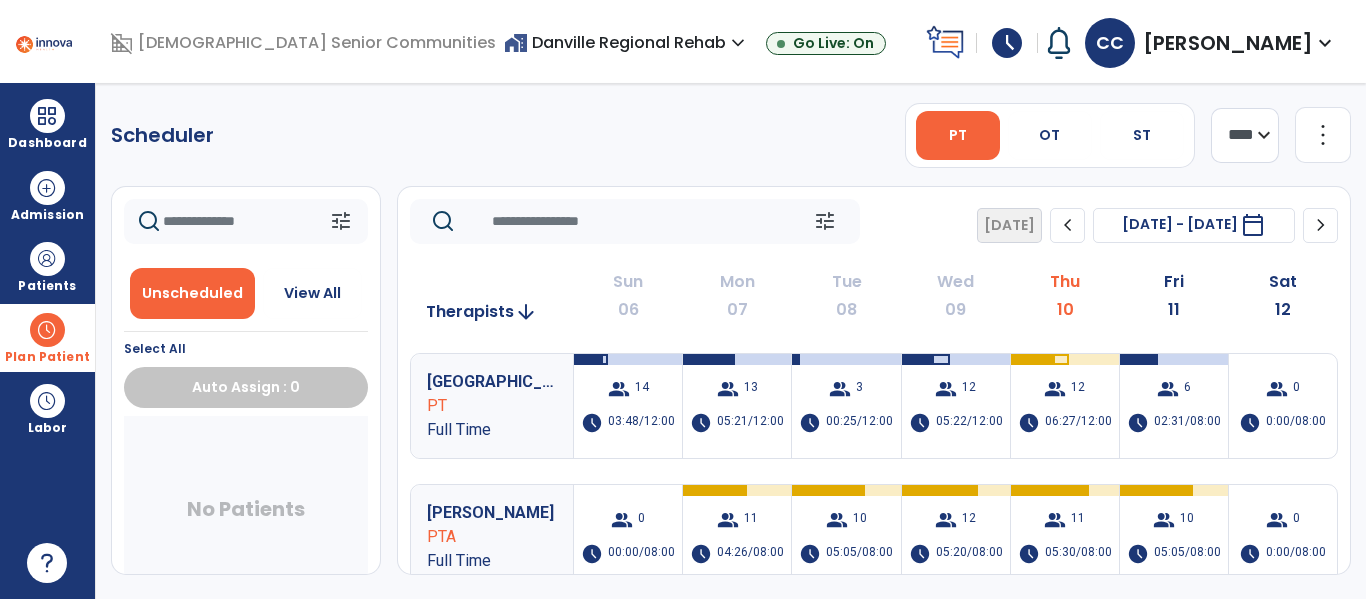 scroll, scrollTop: 0, scrollLeft: 0, axis: both 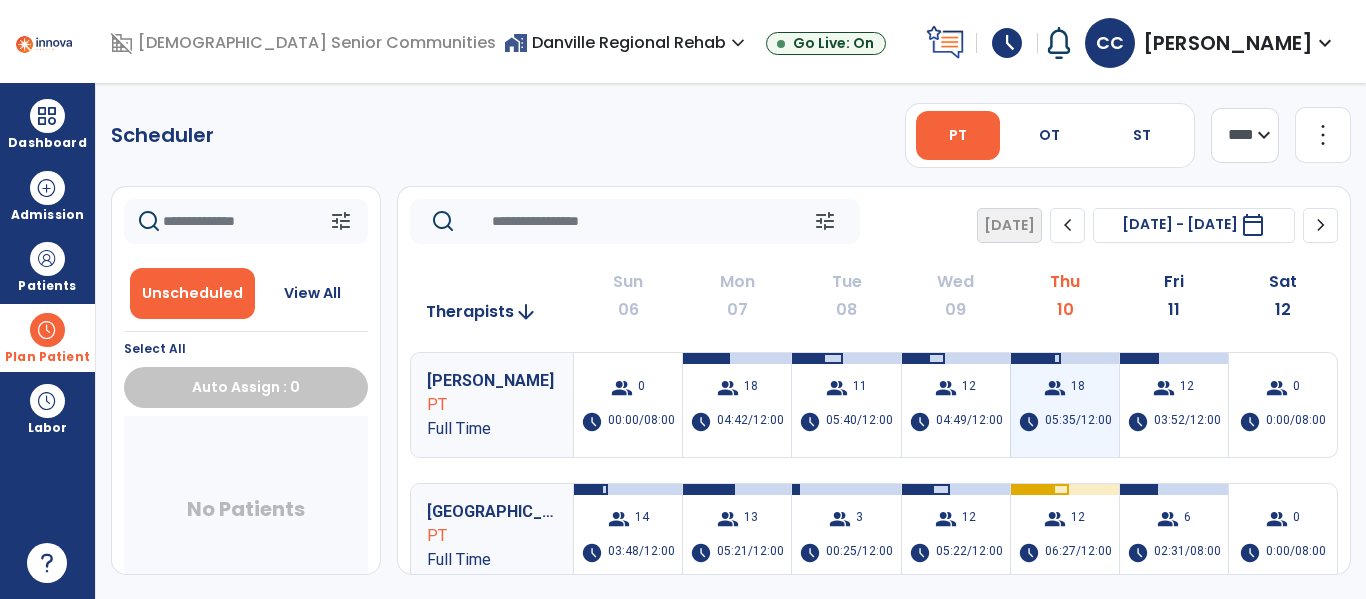click on "18" at bounding box center [1078, 388] 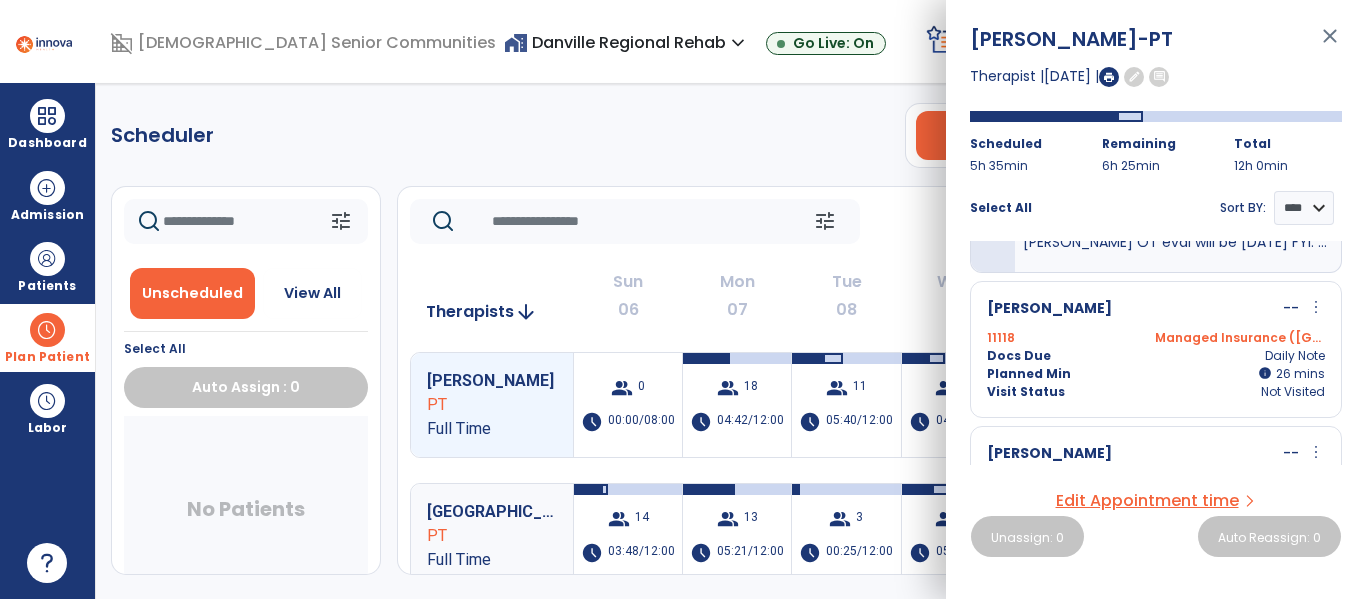 scroll, scrollTop: 73, scrollLeft: 0, axis: vertical 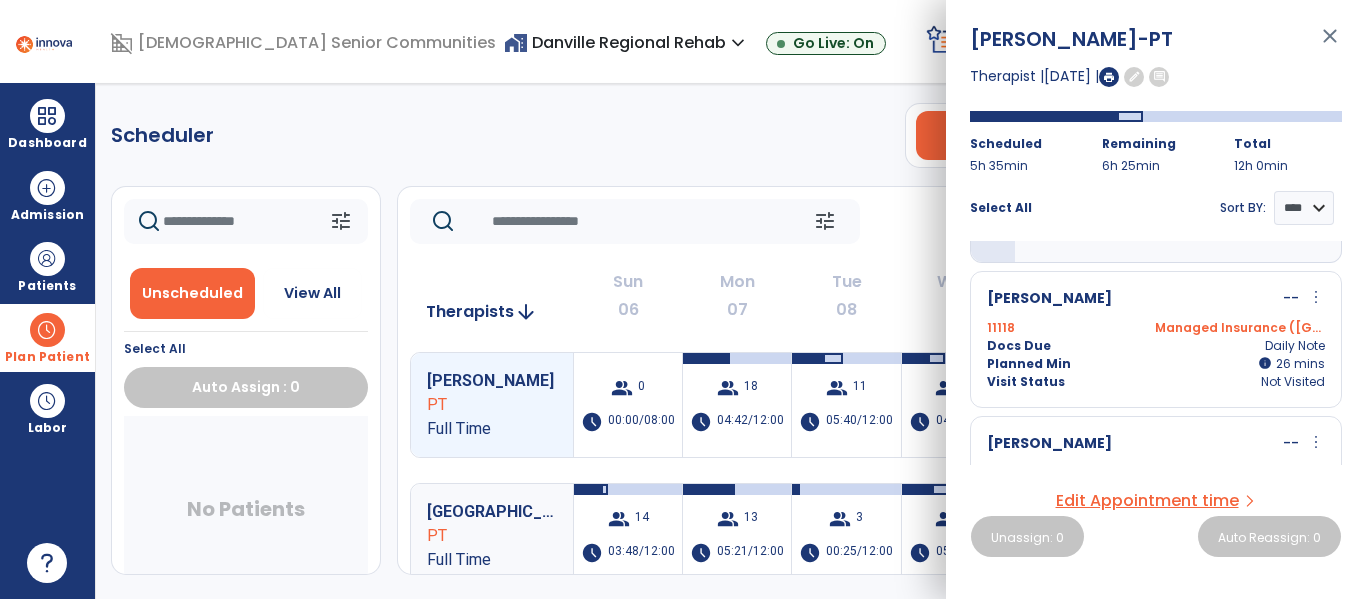 click on "close" at bounding box center [1330, 45] 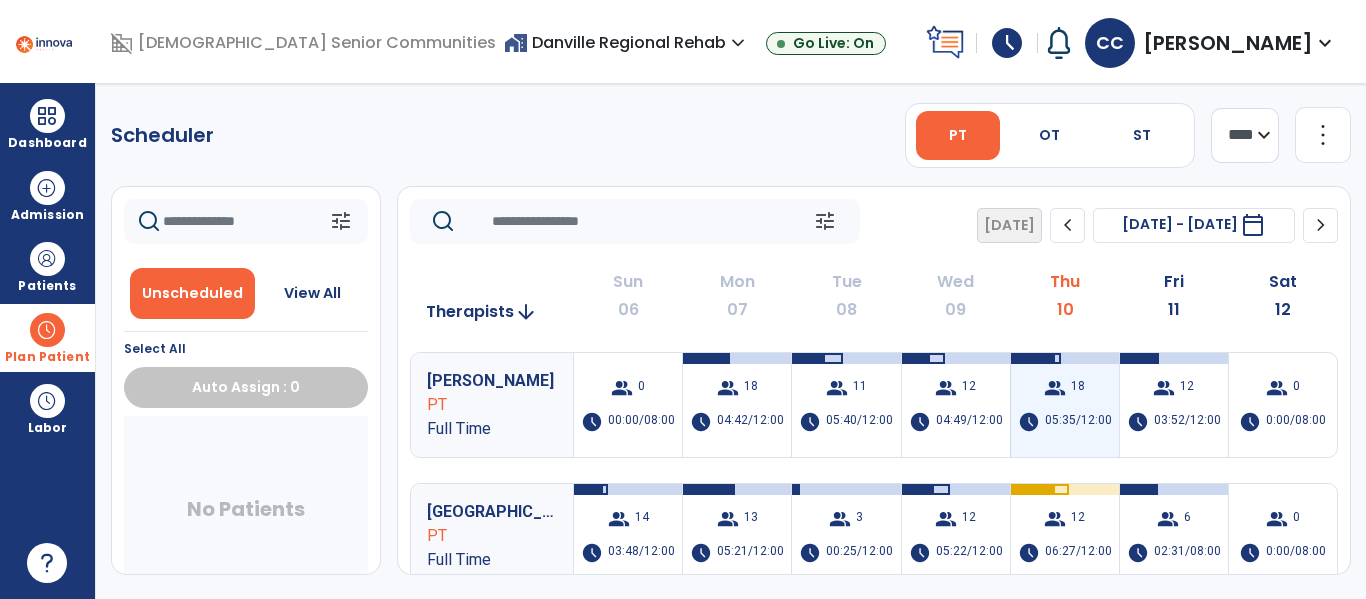 click on "05:35/12:00" at bounding box center (1078, 422) 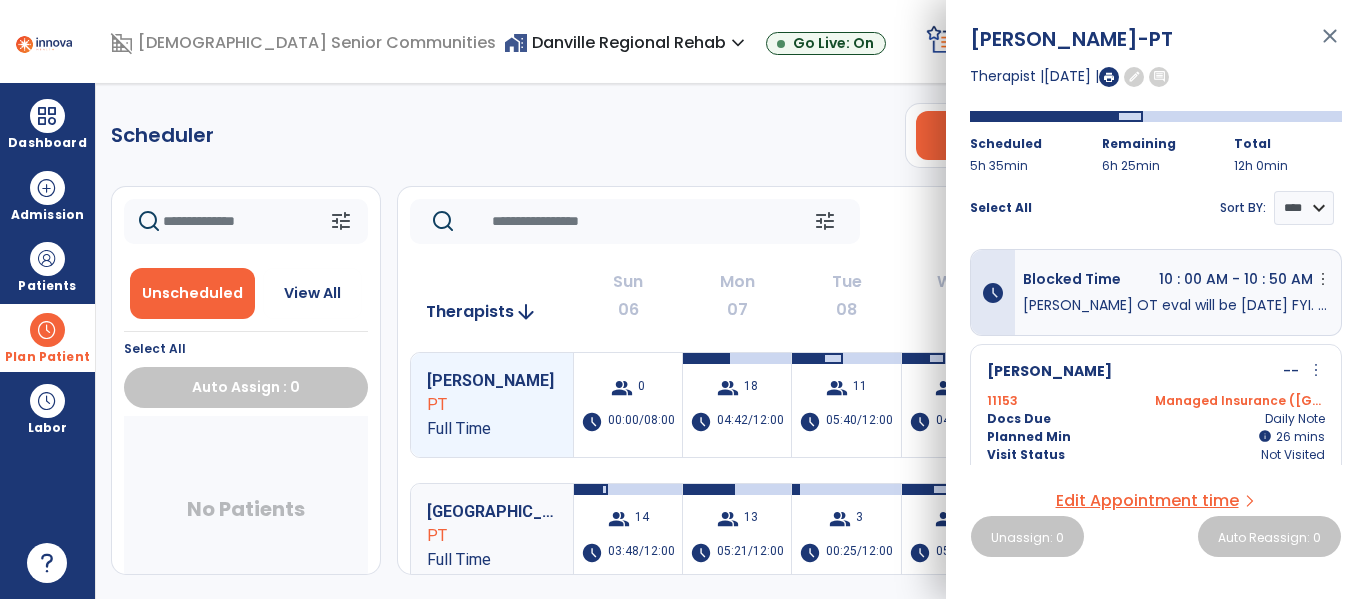 click on "close" at bounding box center [1330, 45] 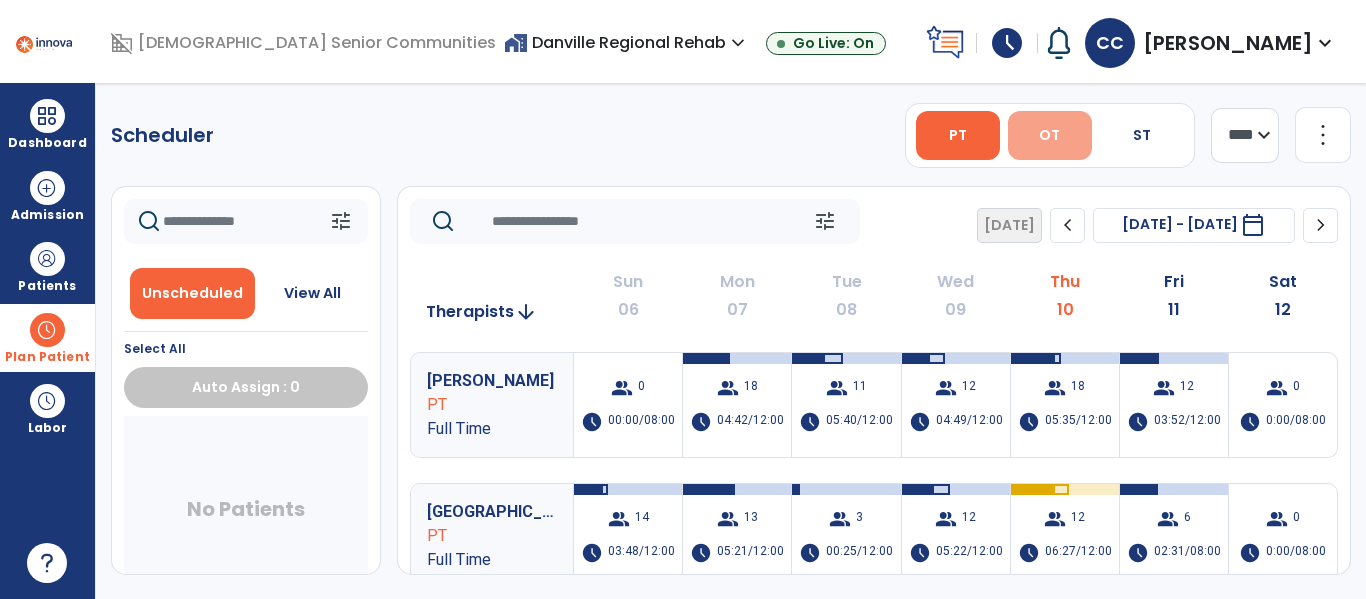click on "OT" at bounding box center [1050, 135] 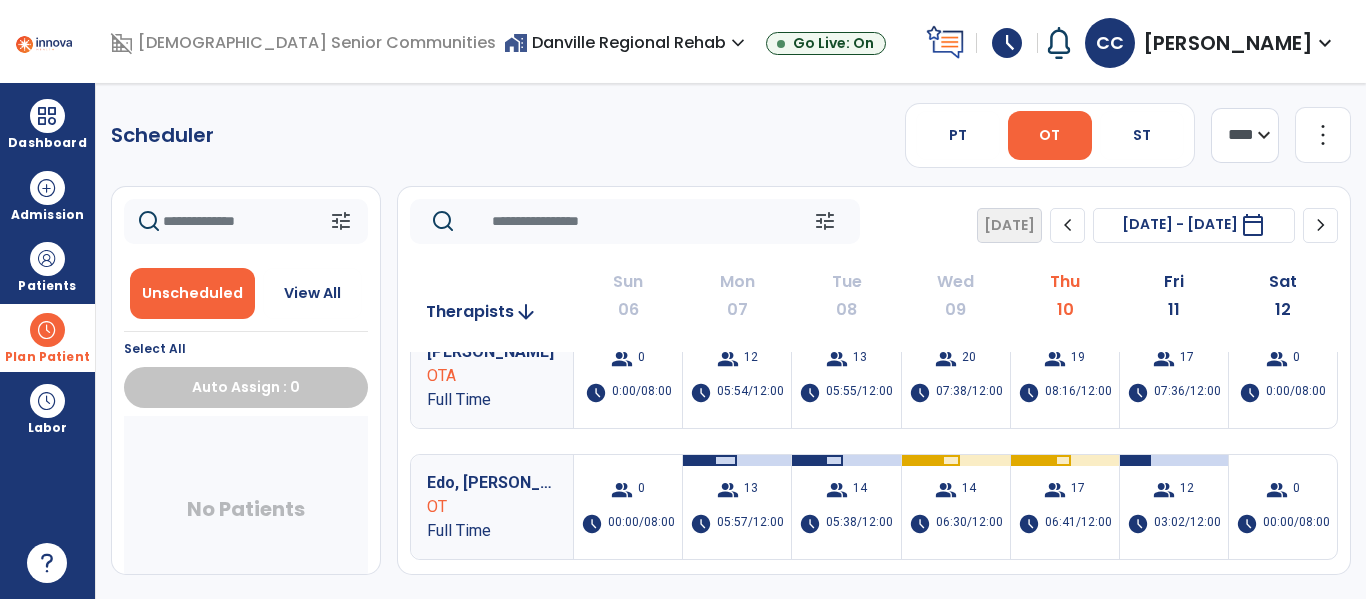scroll, scrollTop: 8, scrollLeft: 0, axis: vertical 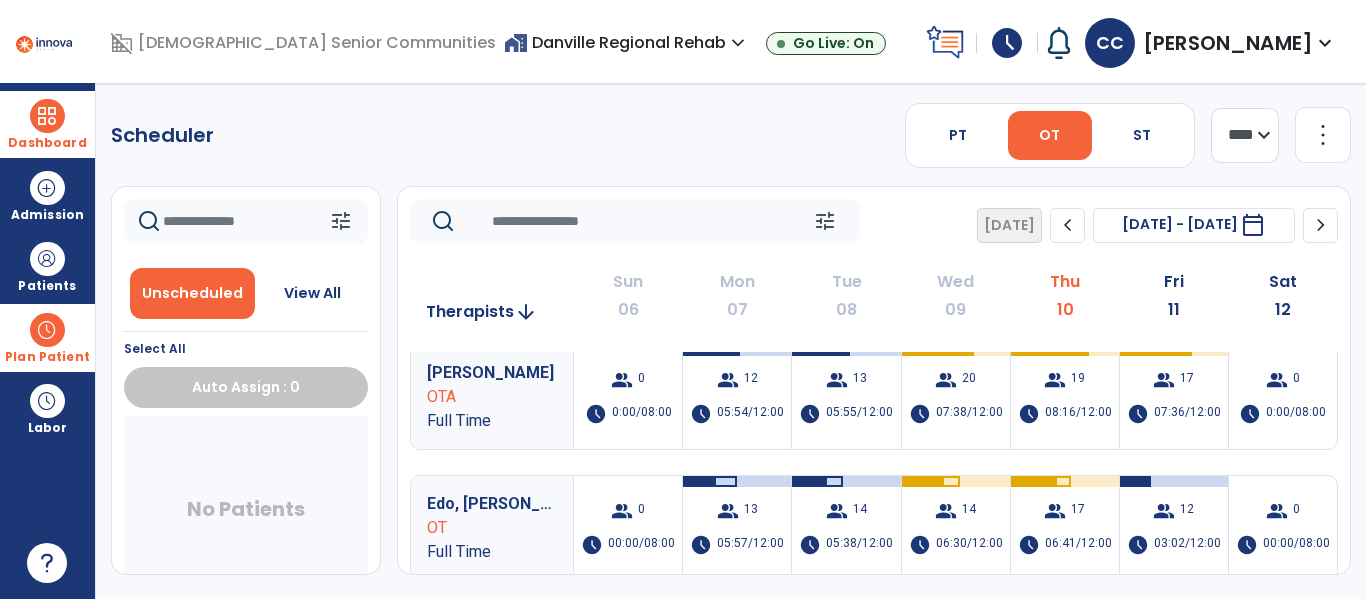 click on "Dashboard" at bounding box center (47, 124) 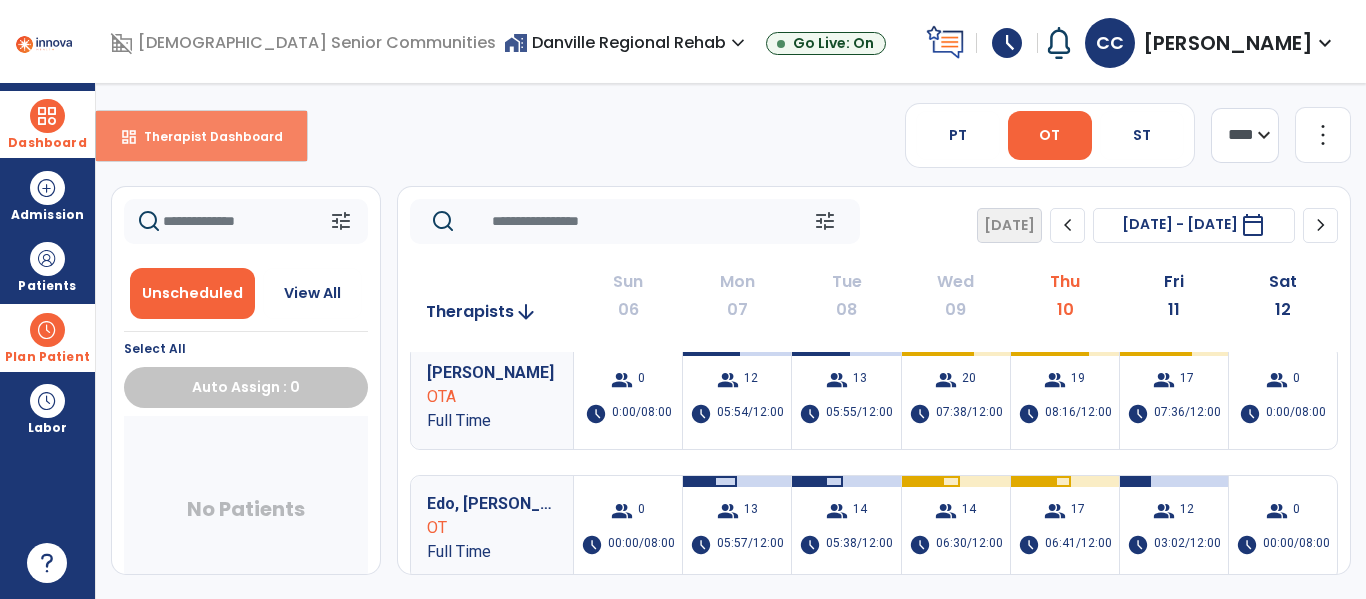click on "dashboard  Therapist Dashboard" at bounding box center (201, 136) 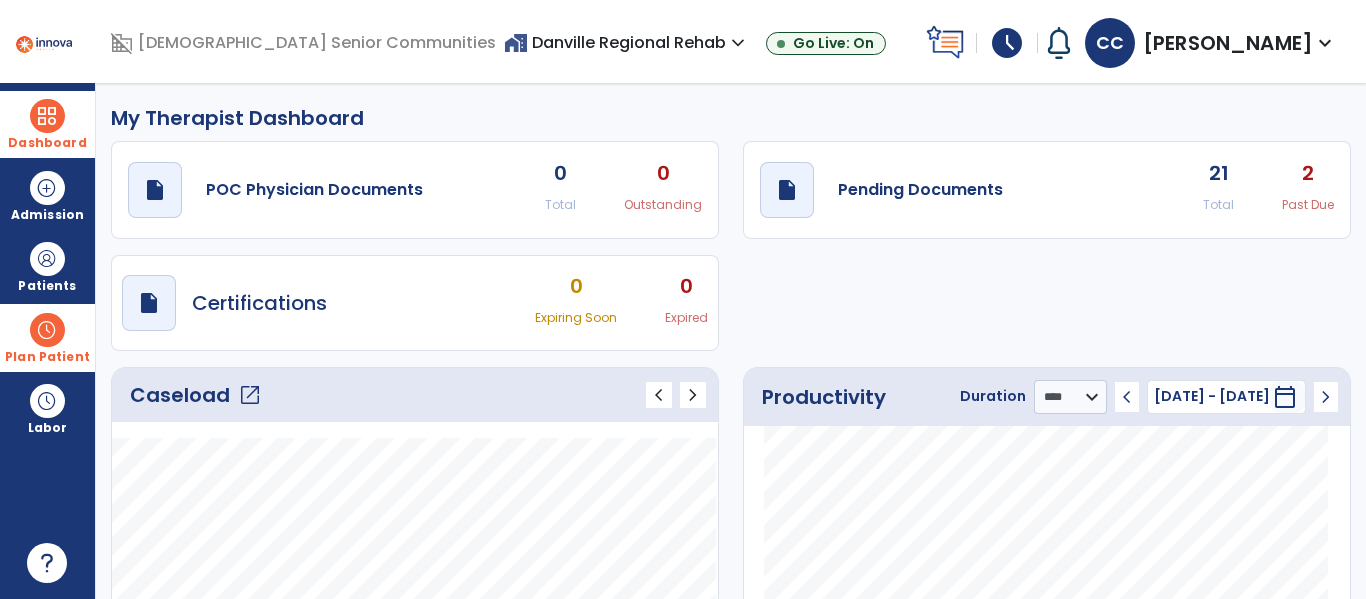 click on "open_in_new" 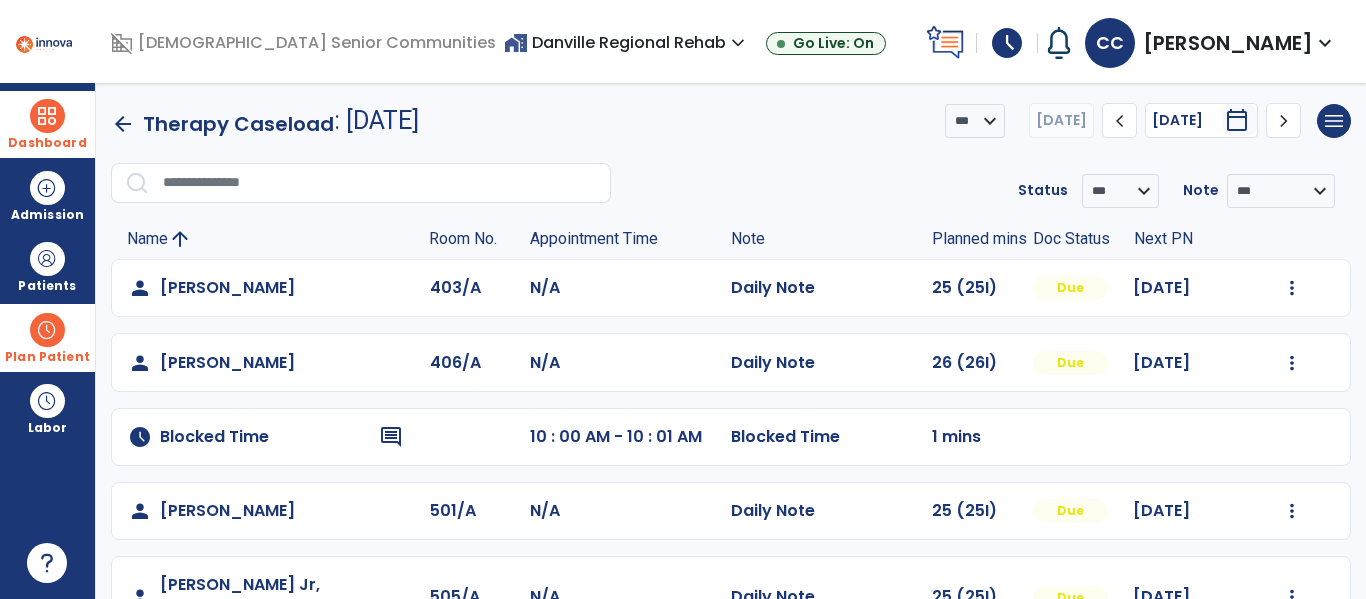 click on "10 : 00 AM - 10 : 01 AM" 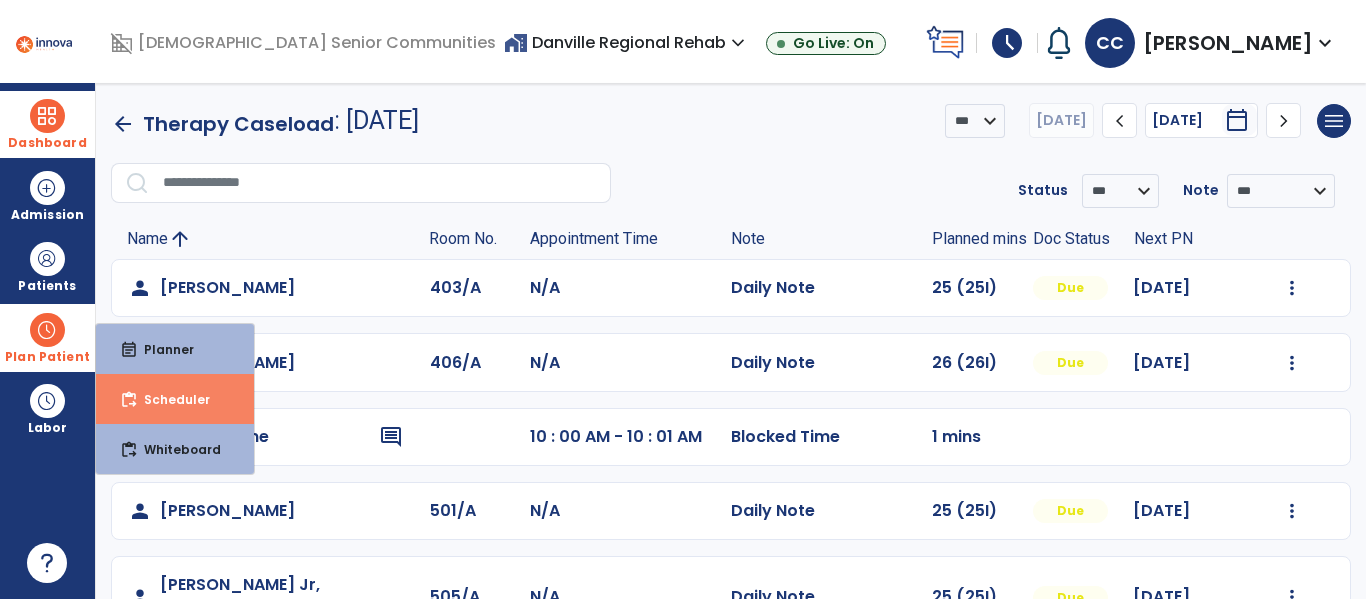 click on "content_paste_go  Scheduler" at bounding box center [175, 399] 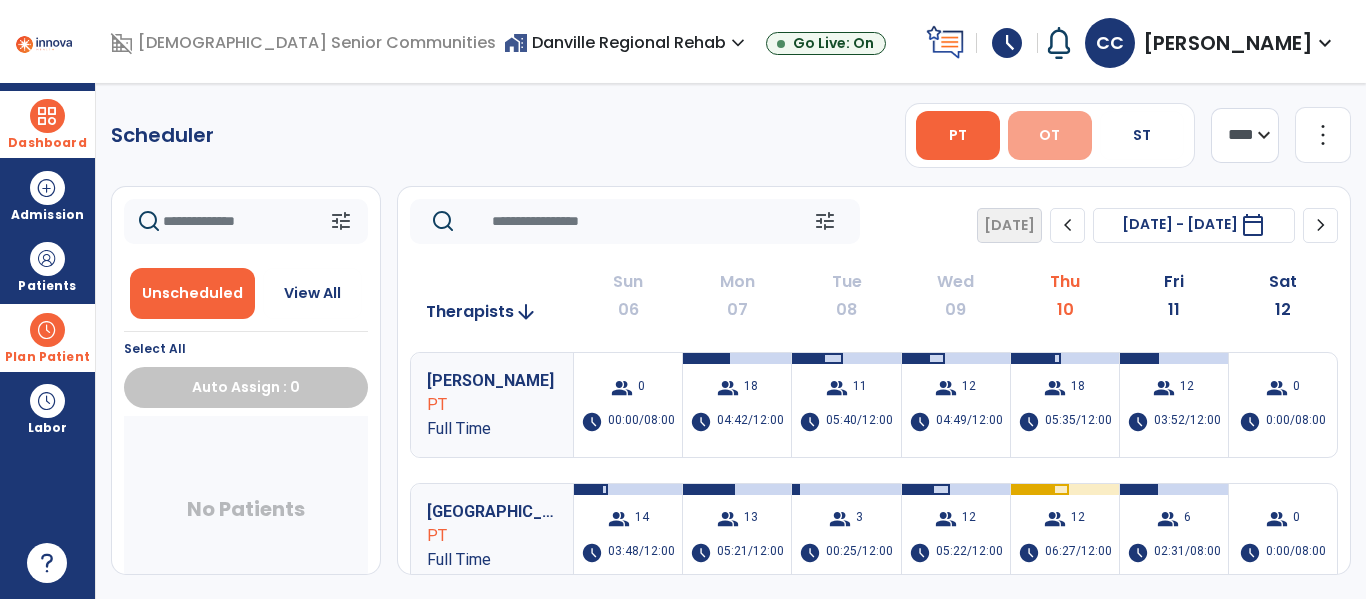 click on "OT" at bounding box center (1049, 135) 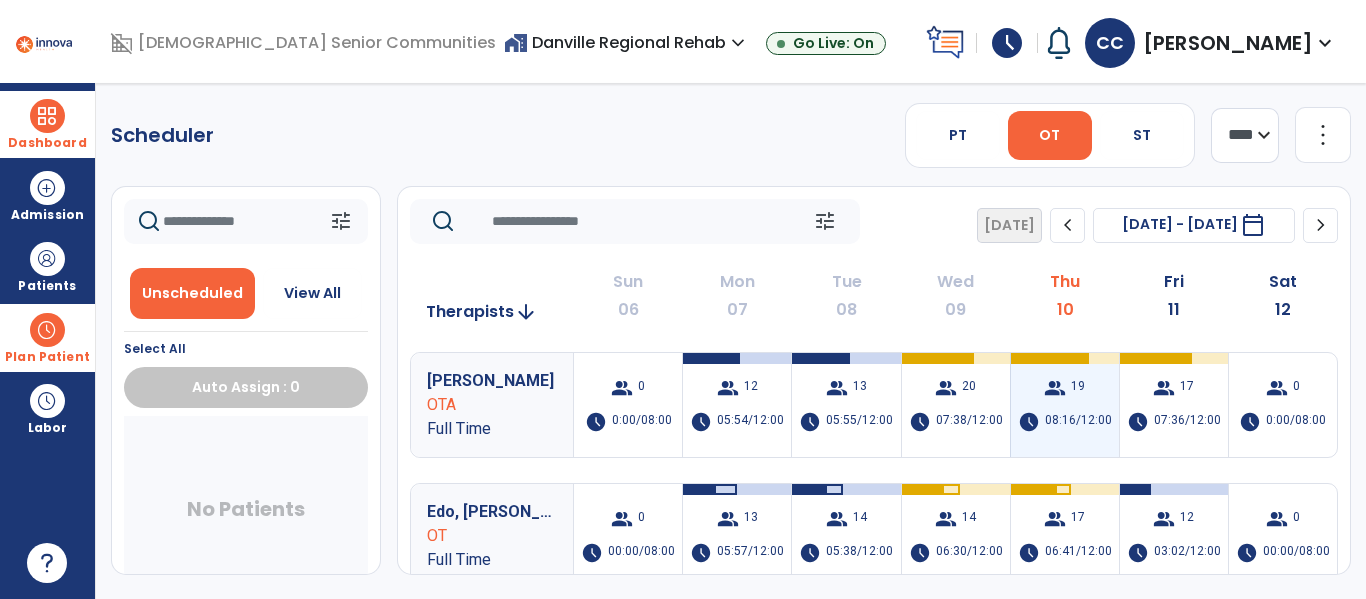 click on "group  19  schedule  08:16/12:00" at bounding box center (1065, 405) 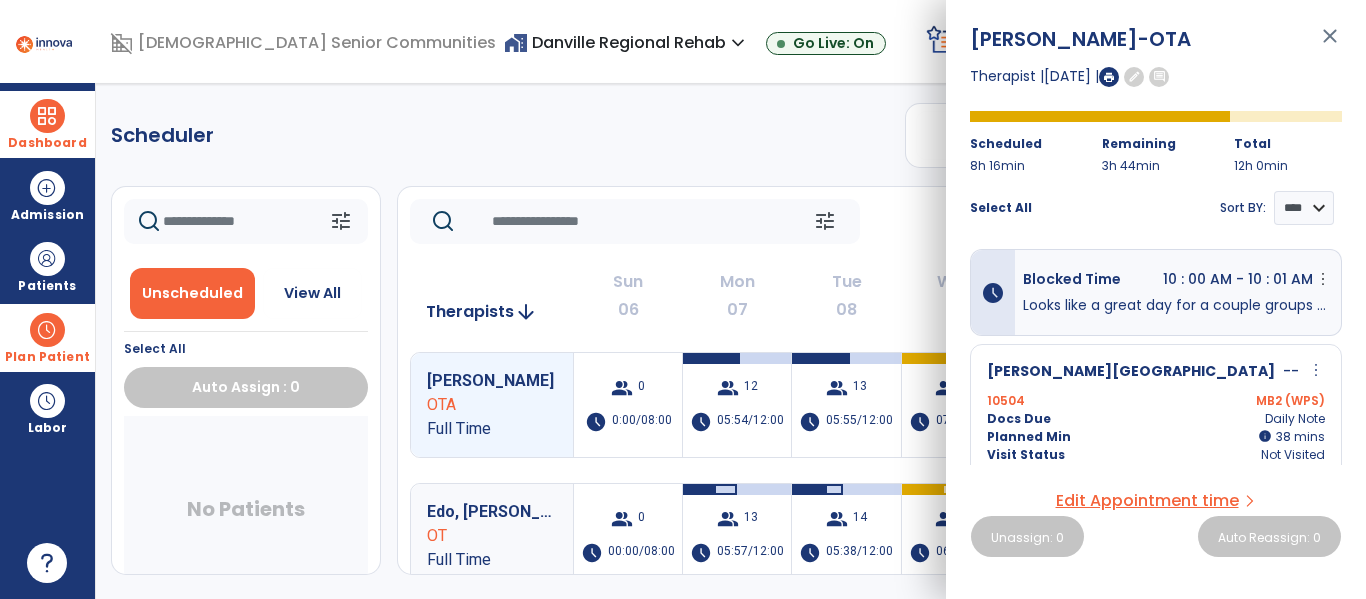 click on "Looks like a great day for a couple groups hahaha! Sorry, tried to lighten up the load of 20 ppl!" at bounding box center [1178, 305] 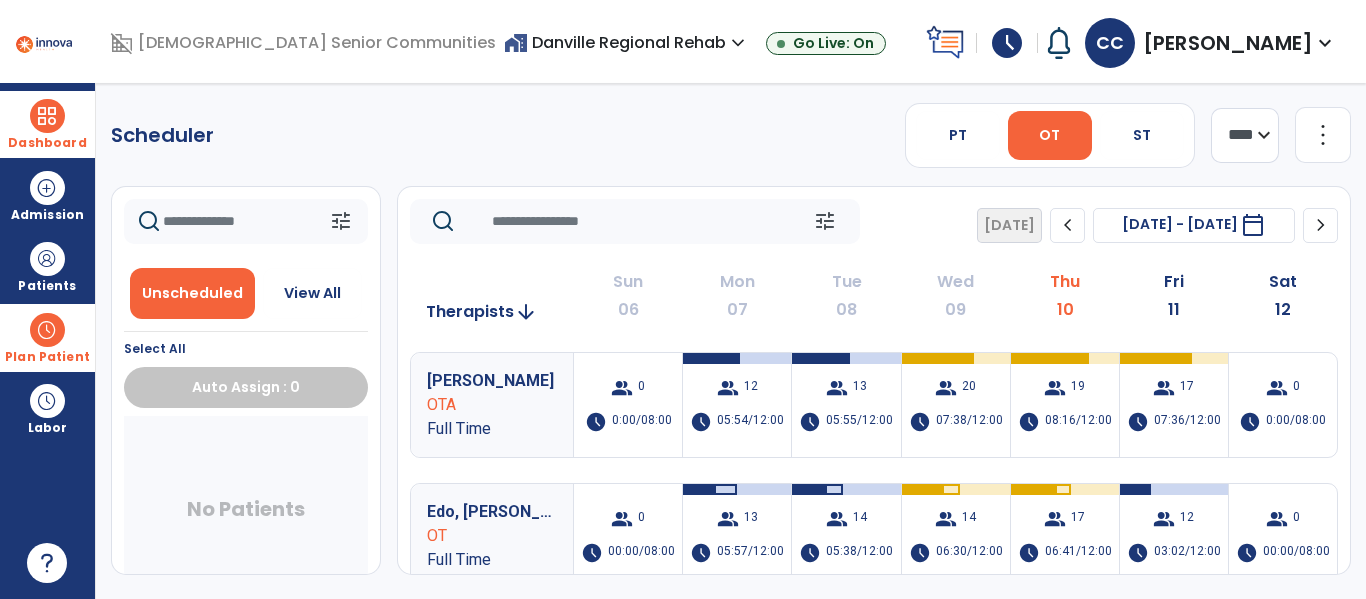 click at bounding box center (47, 116) 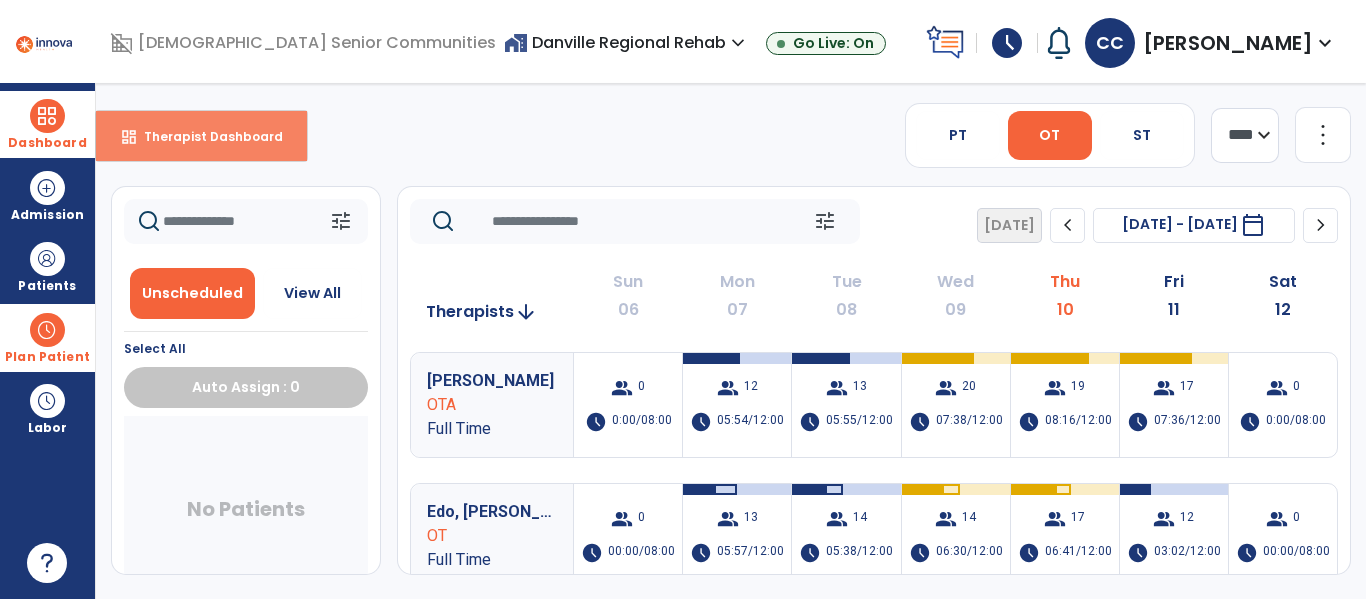 click on "dashboard  Therapist Dashboard" at bounding box center (201, 136) 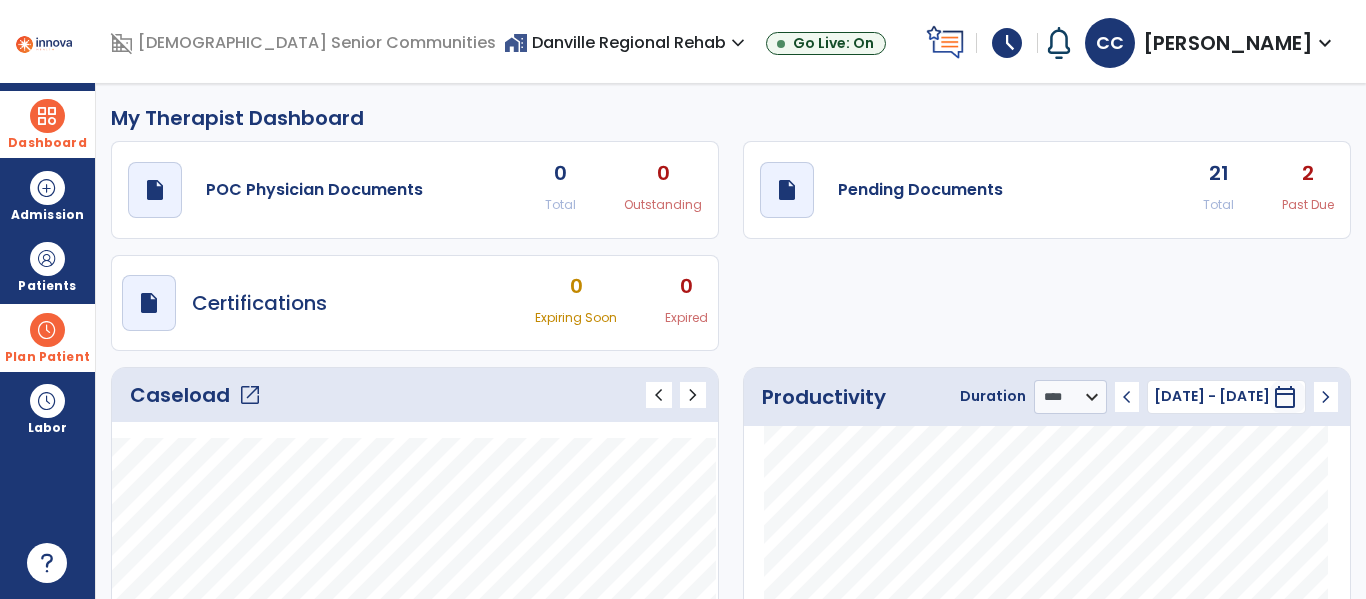 click on "open_in_new" 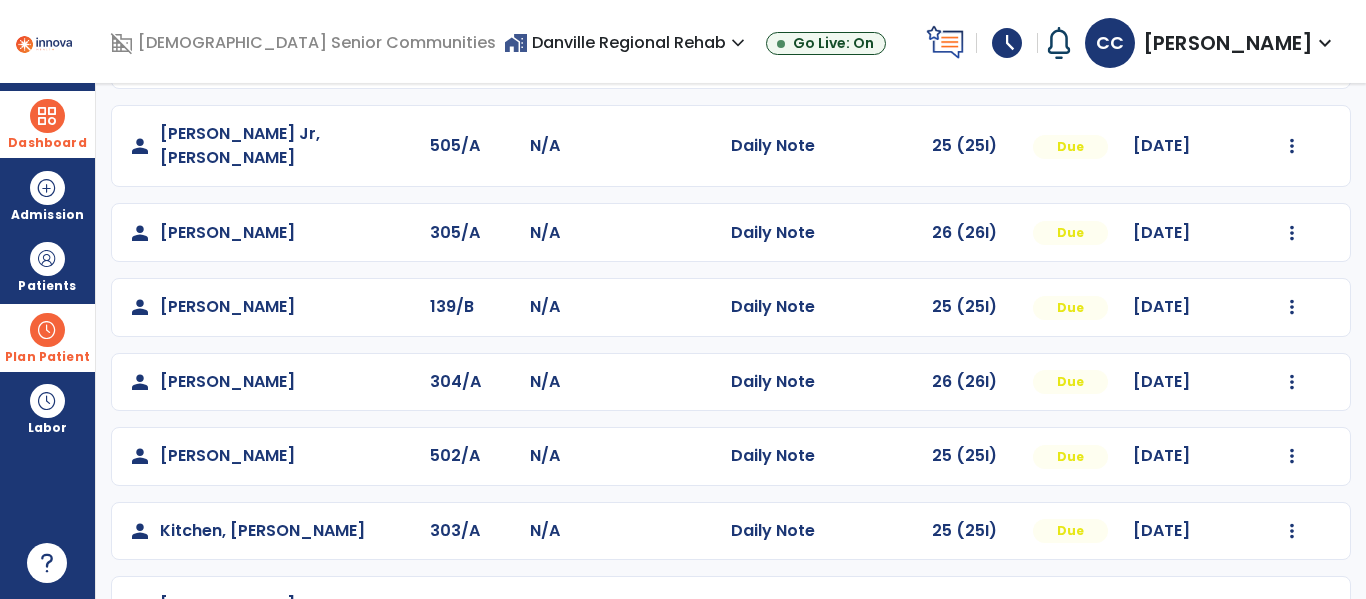 scroll, scrollTop: 0, scrollLeft: 0, axis: both 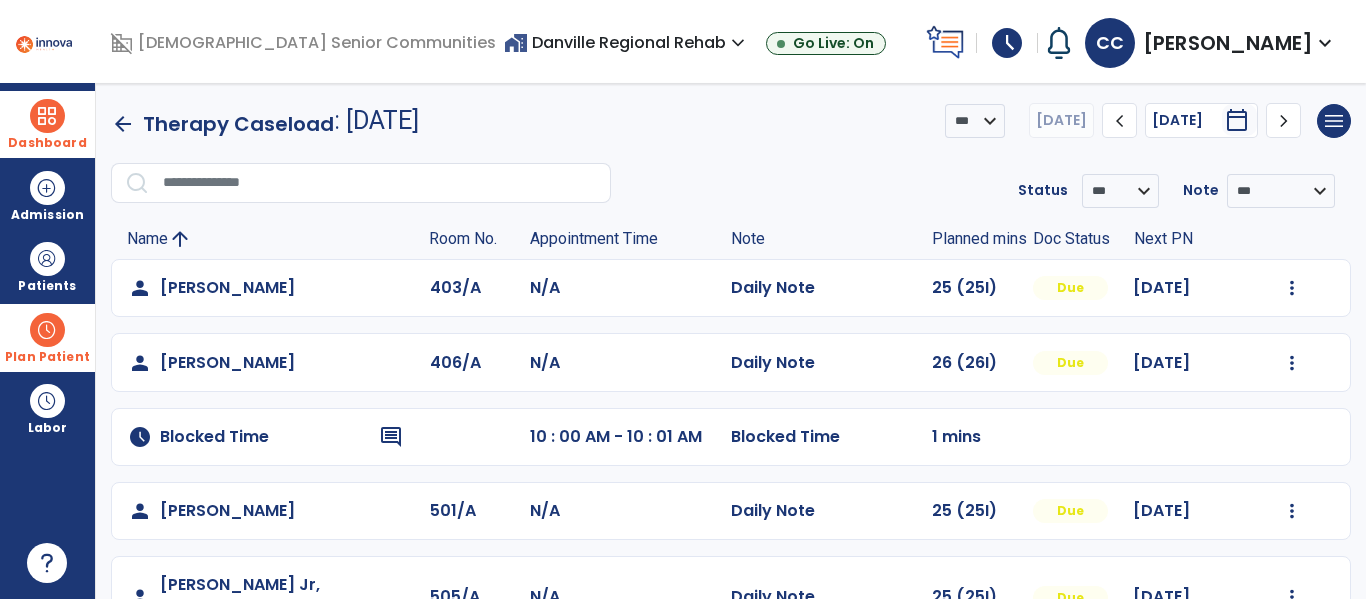 click on "1 mins" 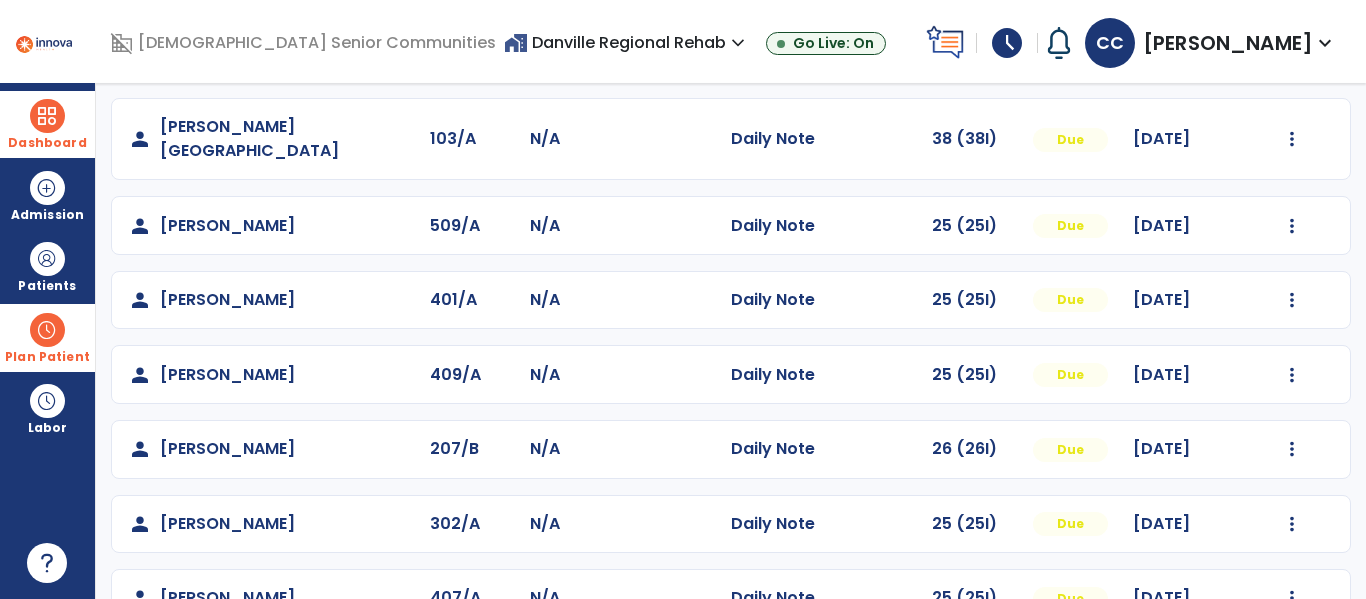 scroll, scrollTop: 915, scrollLeft: 0, axis: vertical 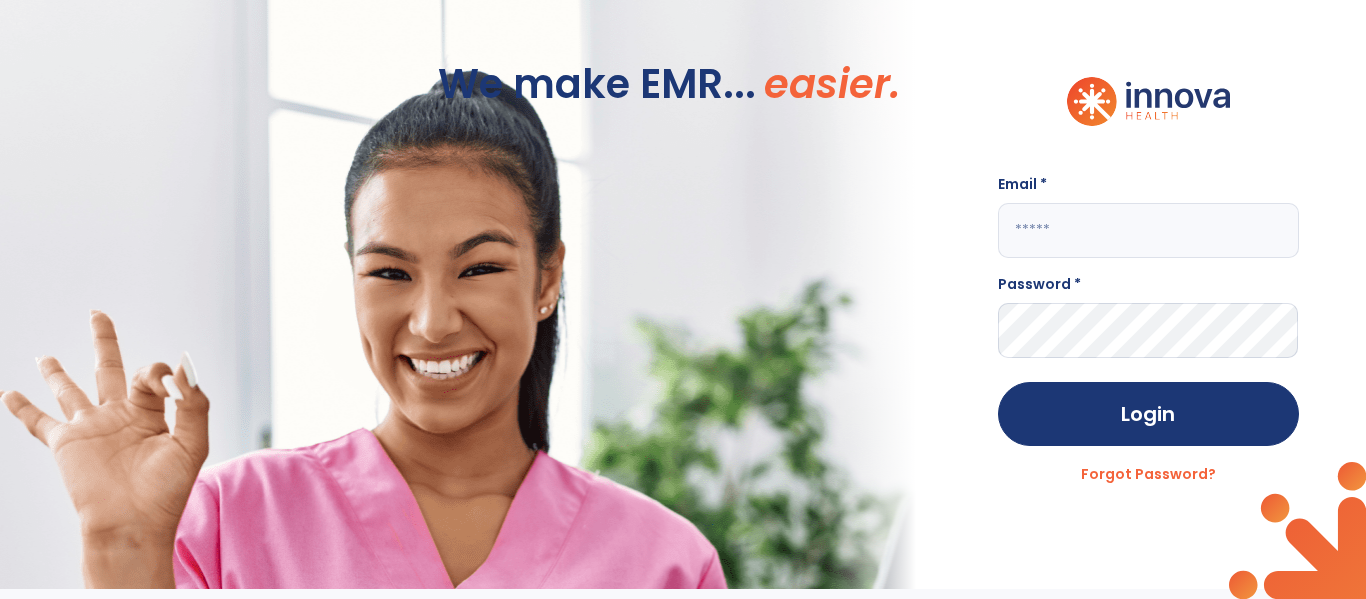 click 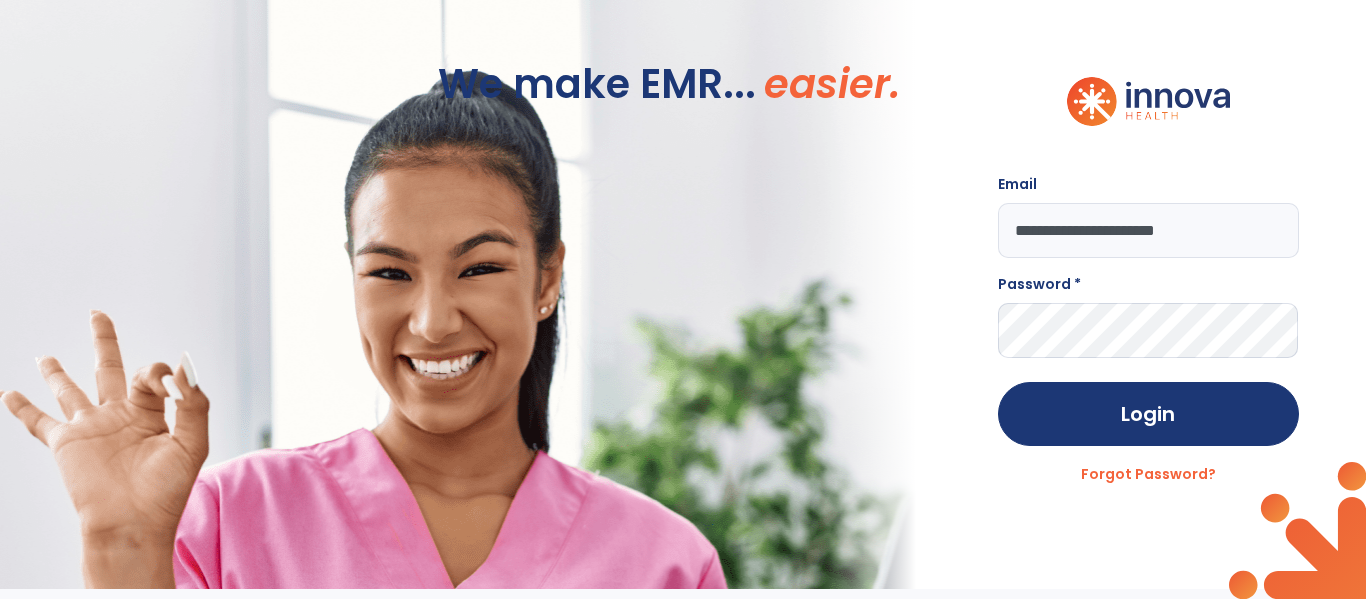 type on "**********" 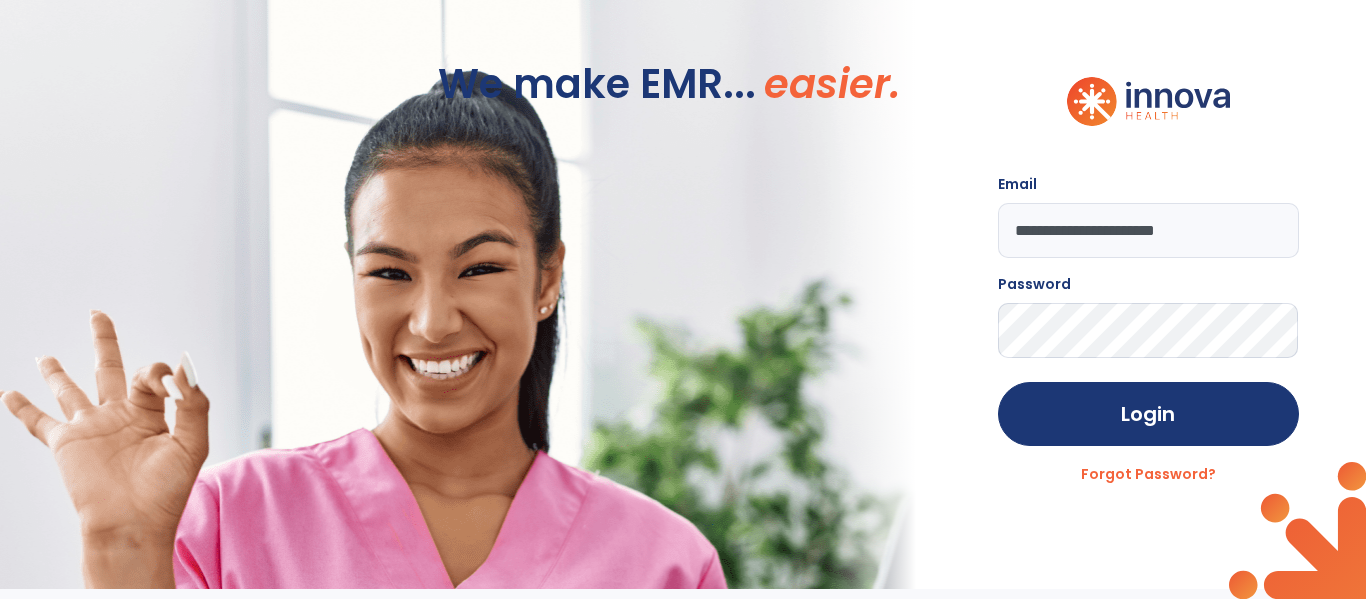 click on "Login" 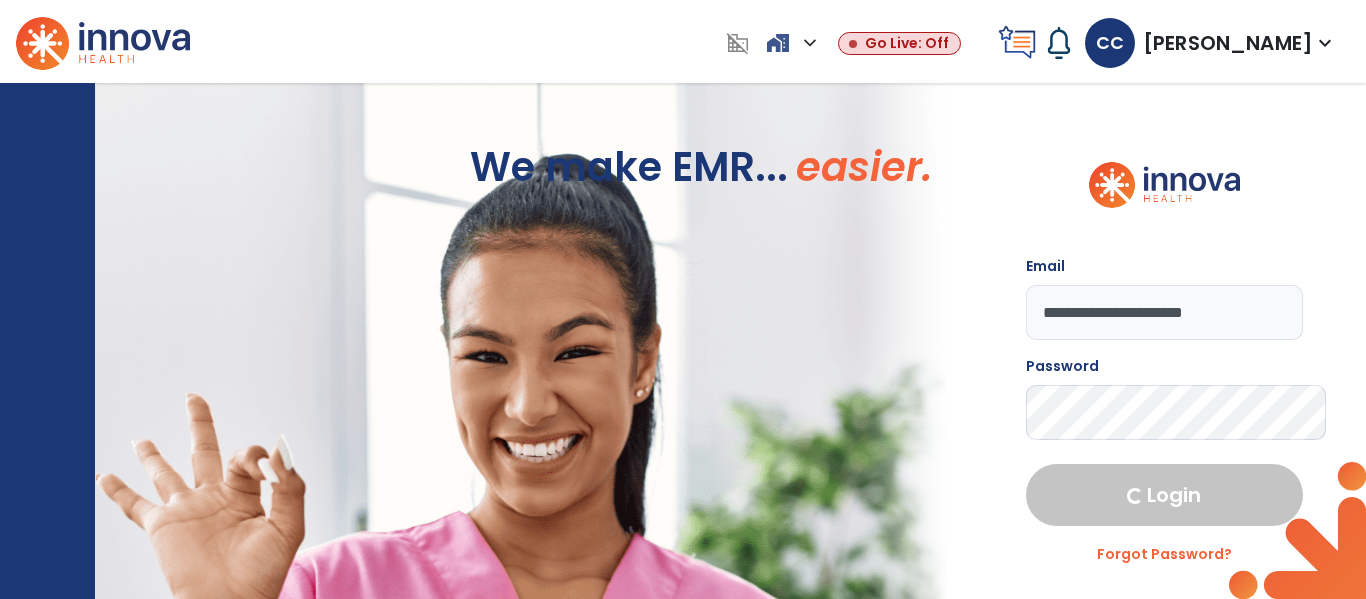 select on "****" 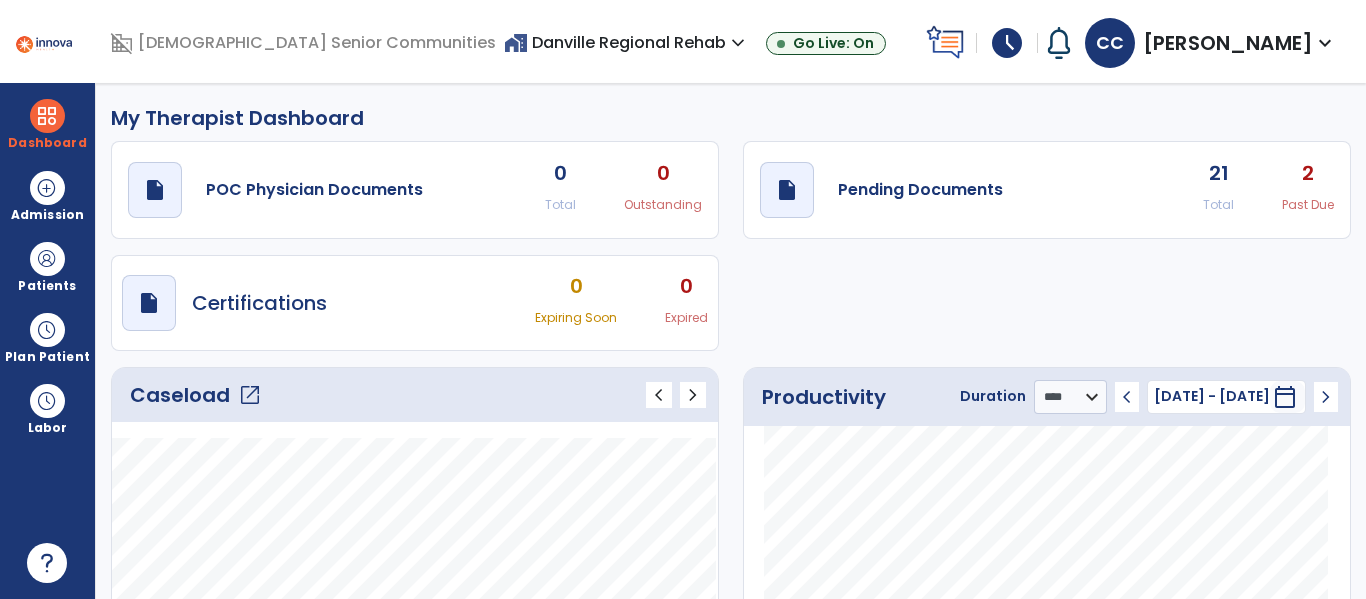click on "open_in_new" 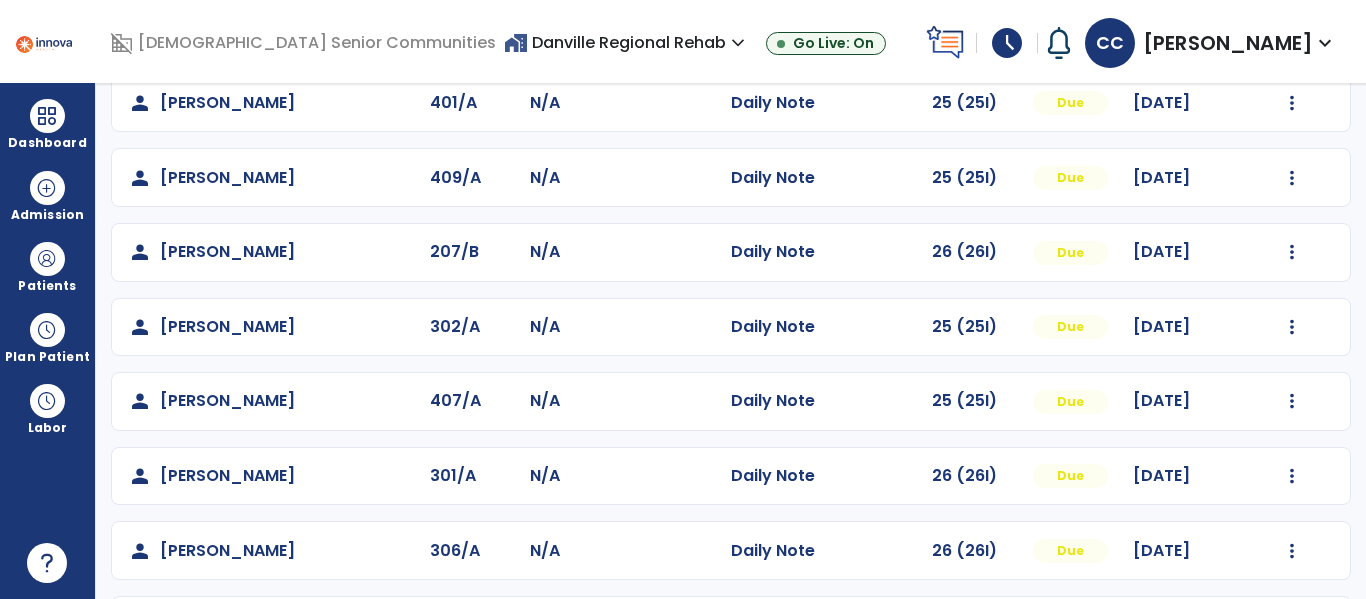 scroll, scrollTop: 1158, scrollLeft: 0, axis: vertical 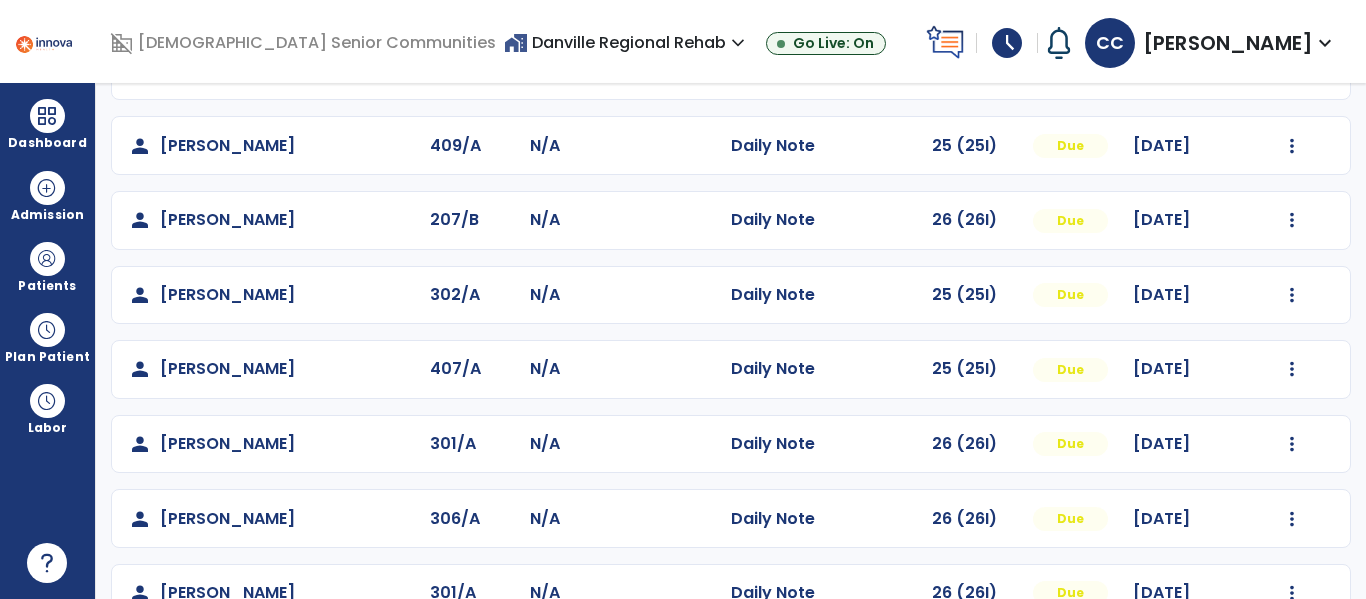 click on "domain_disabled   [DEMOGRAPHIC_DATA] Senior Communities   home_work   Danville Regional Rehab   expand_more   Danville Regional Rehab  Go Live: On schedule My Time:   [DATE]   Open your timecard  arrow_right Notifications  No Notifications yet   CC   [PERSON_NAME]   expand_more   home   Home   person   Profile   help   Help   logout   Log out" at bounding box center (683, 41) 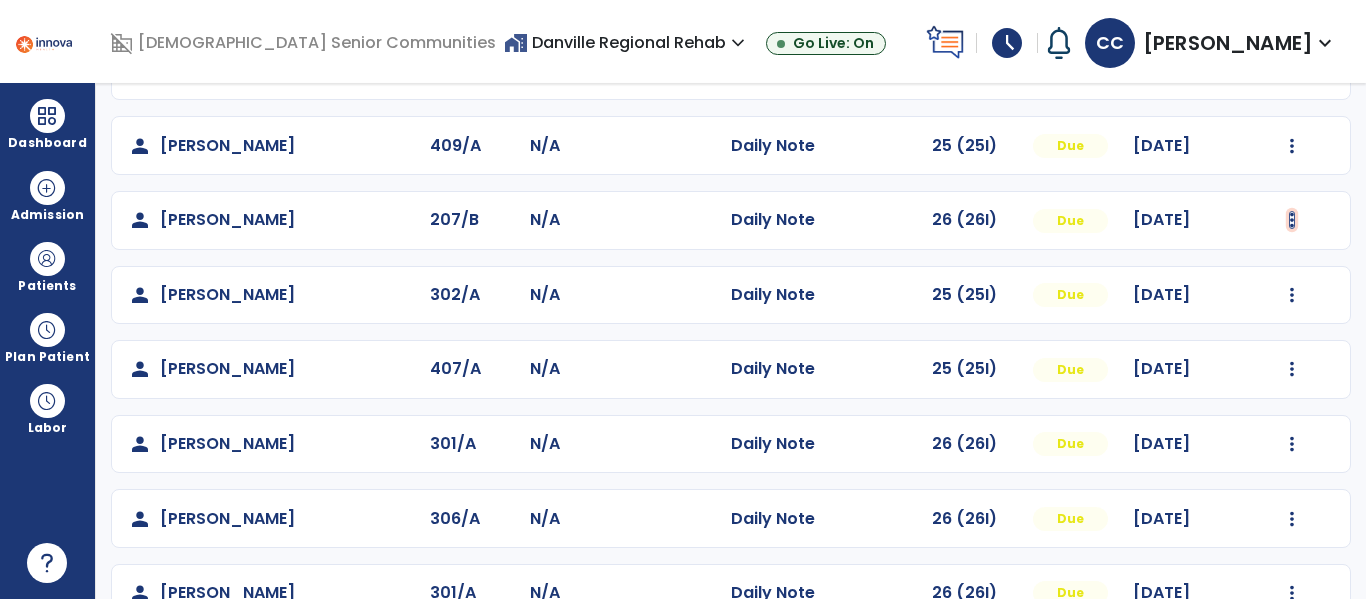 click at bounding box center [1292, -870] 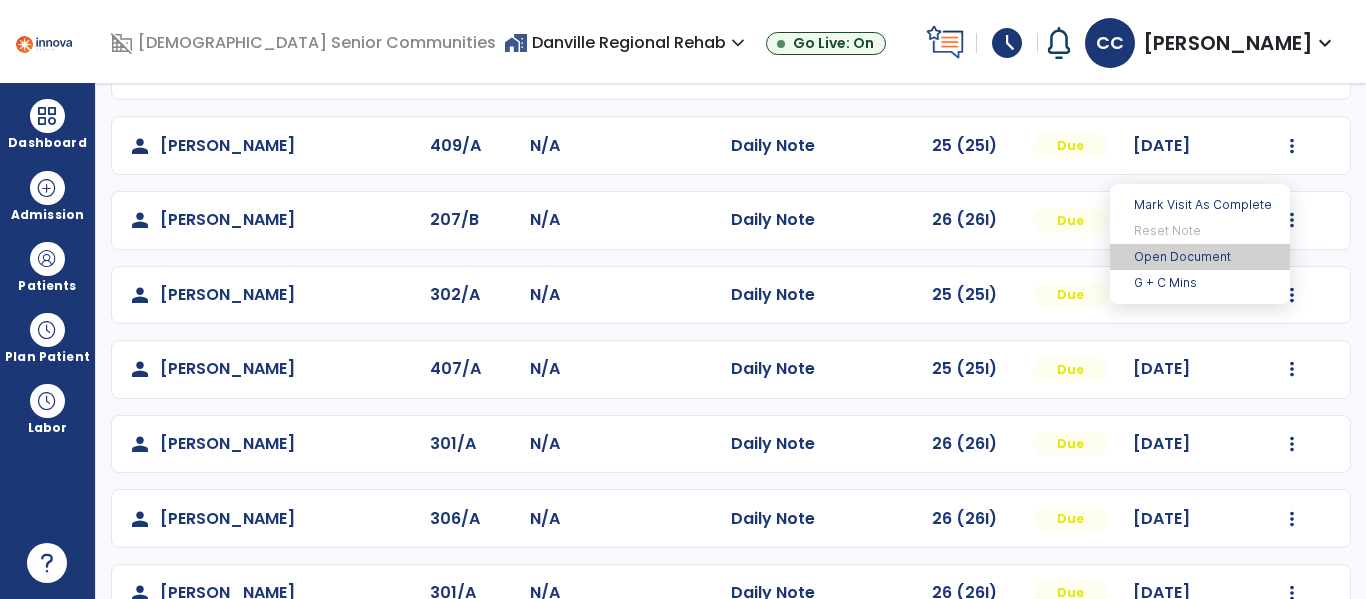 click on "Open Document" at bounding box center [1200, 257] 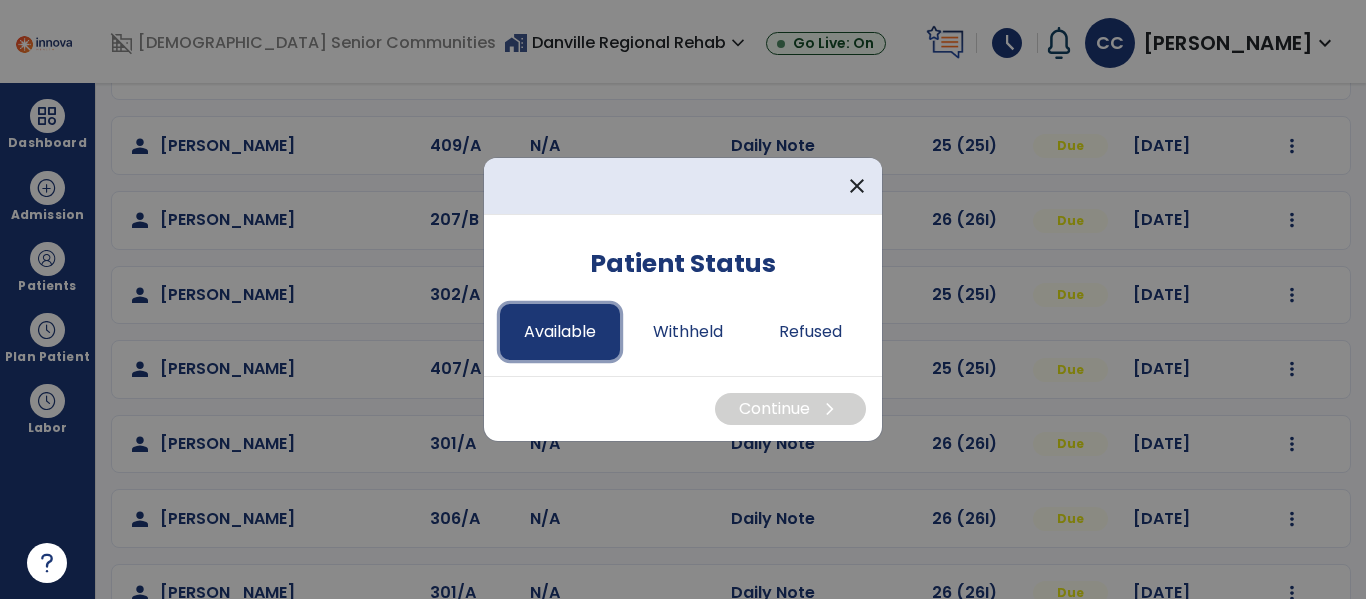 click on "Available" at bounding box center [560, 332] 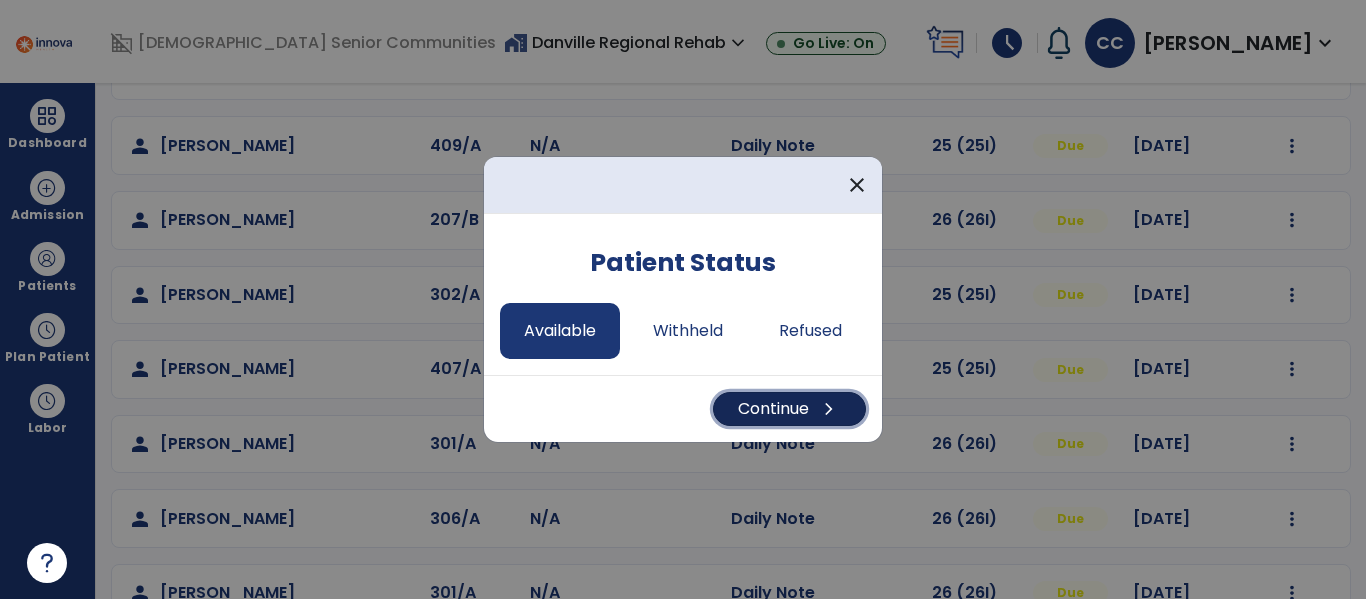 click on "chevron_right" at bounding box center [829, 409] 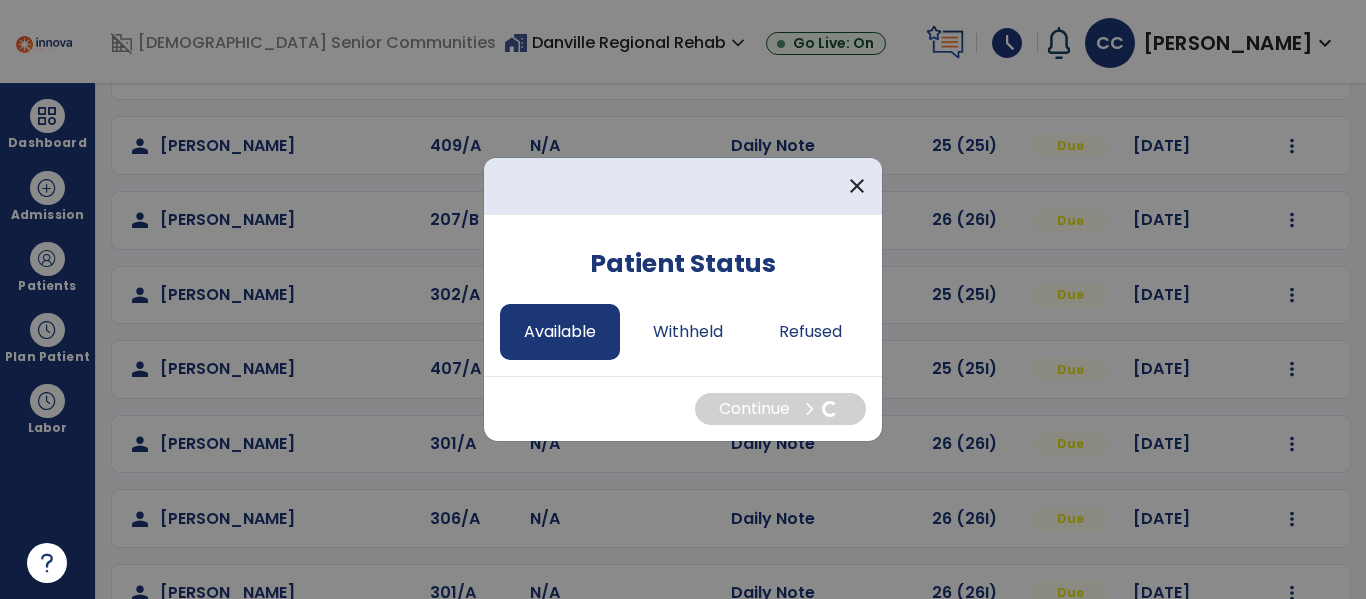 select on "*" 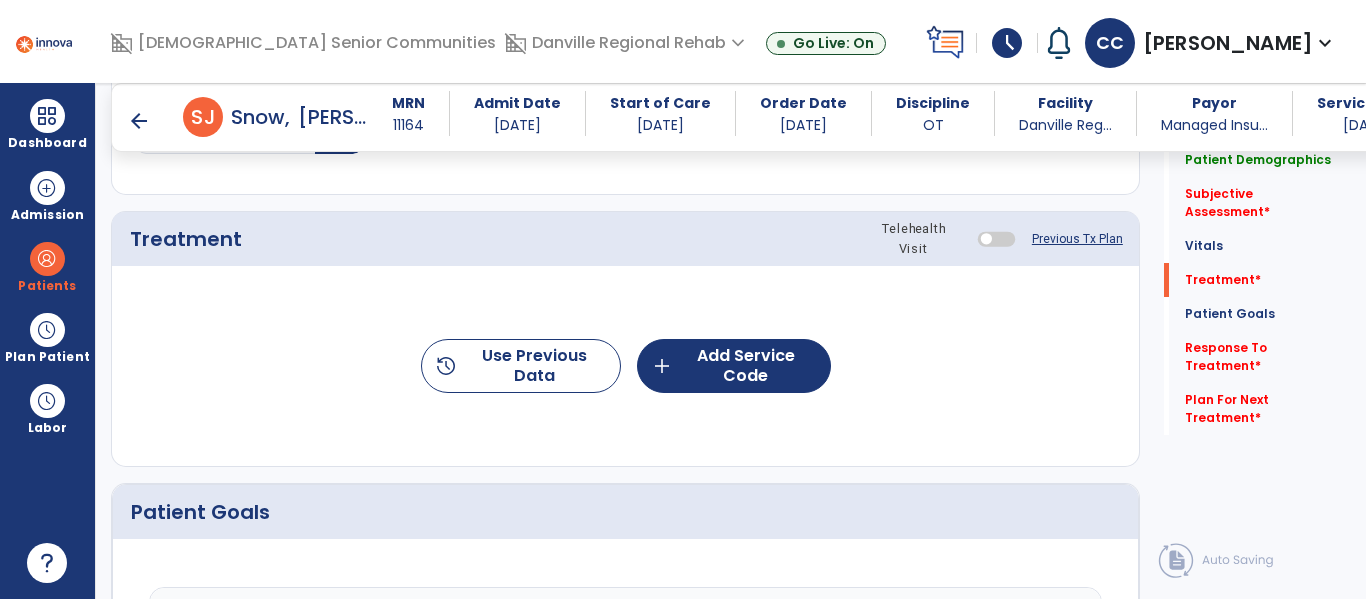 scroll, scrollTop: 1153, scrollLeft: 0, axis: vertical 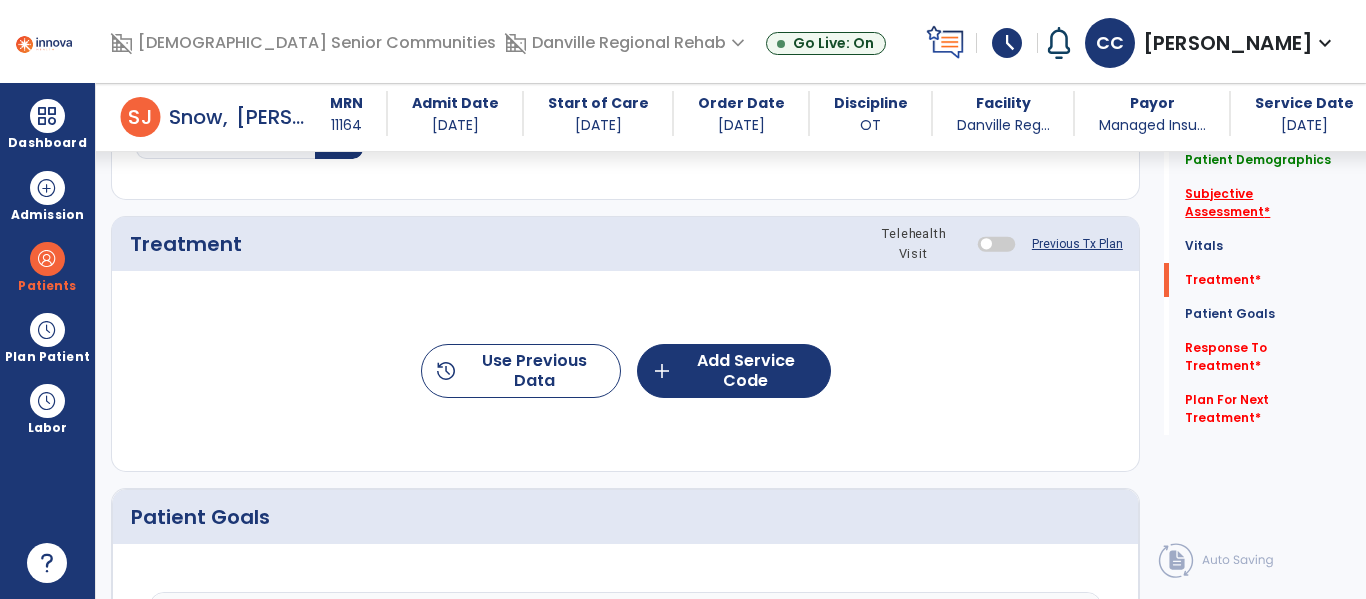 click on "Subjective Assessment   *" 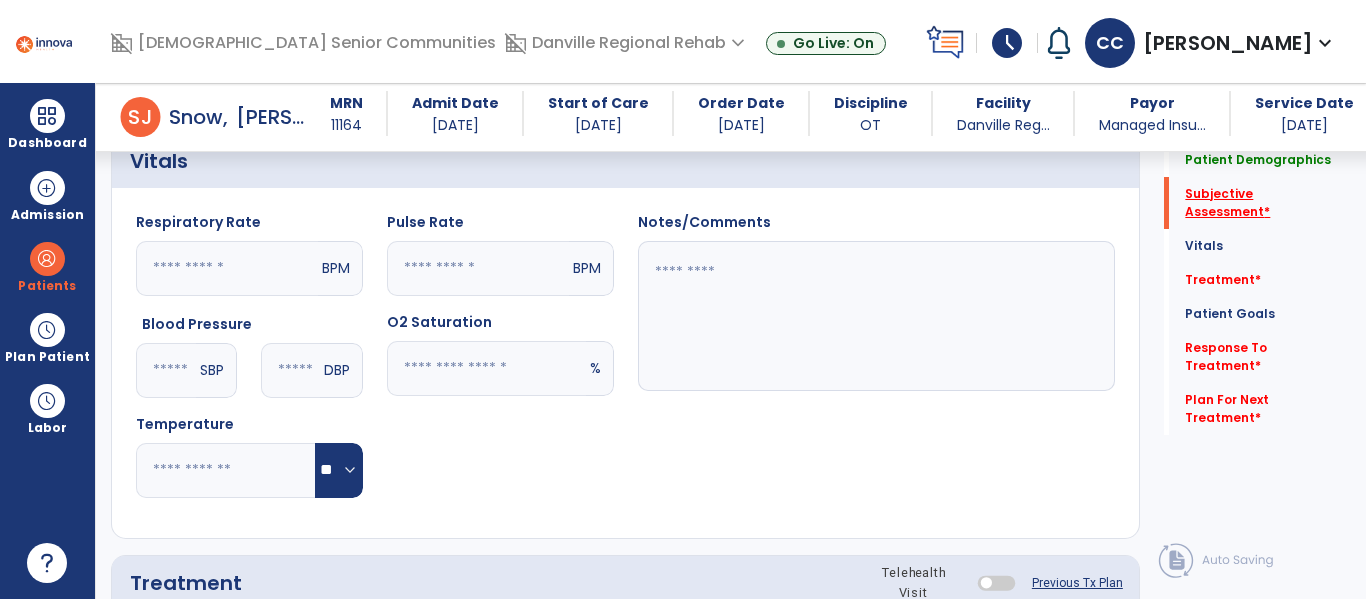 scroll, scrollTop: 448, scrollLeft: 0, axis: vertical 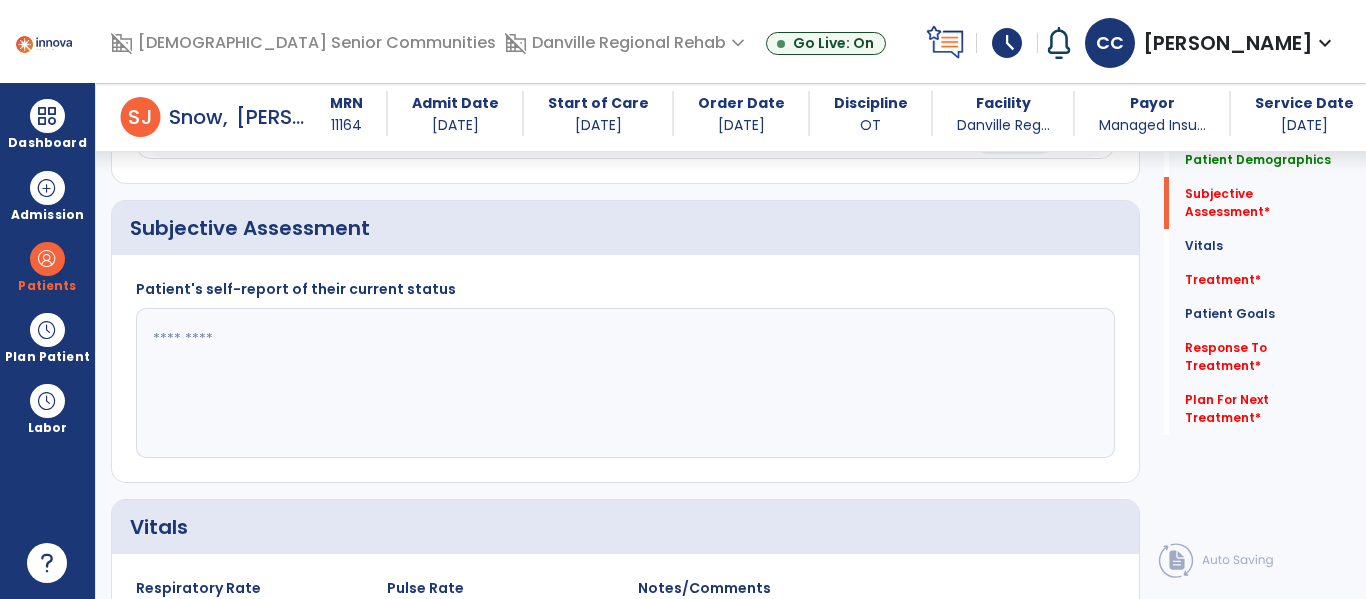 click 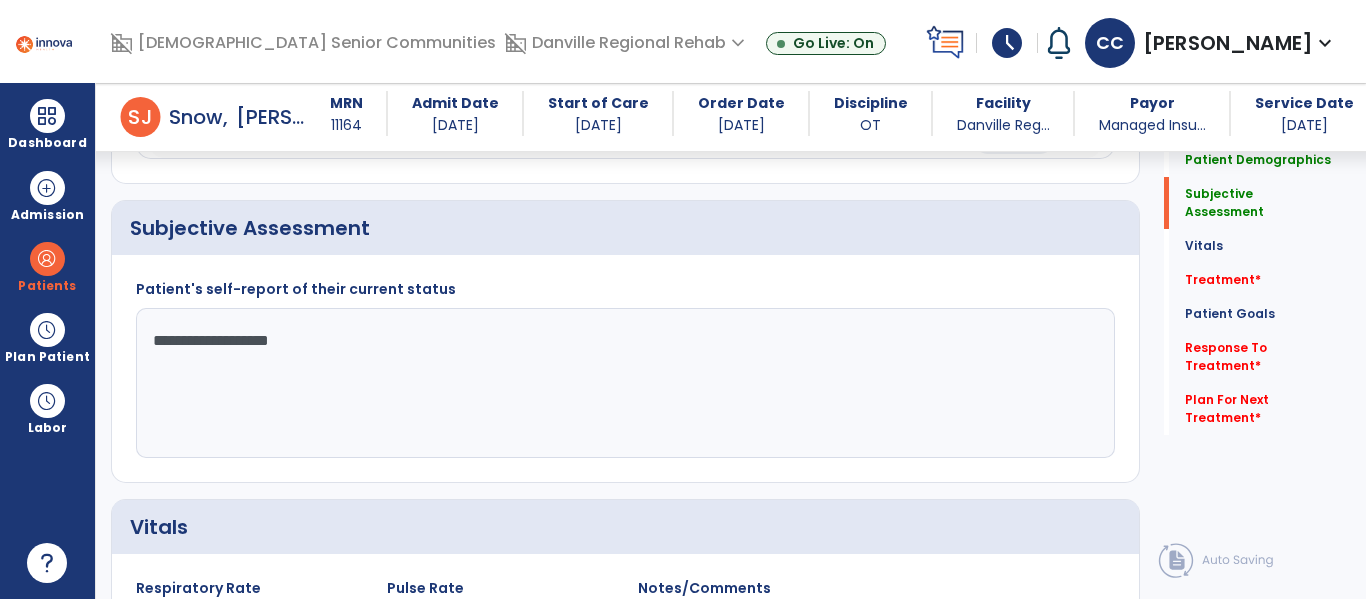 click on "**********" 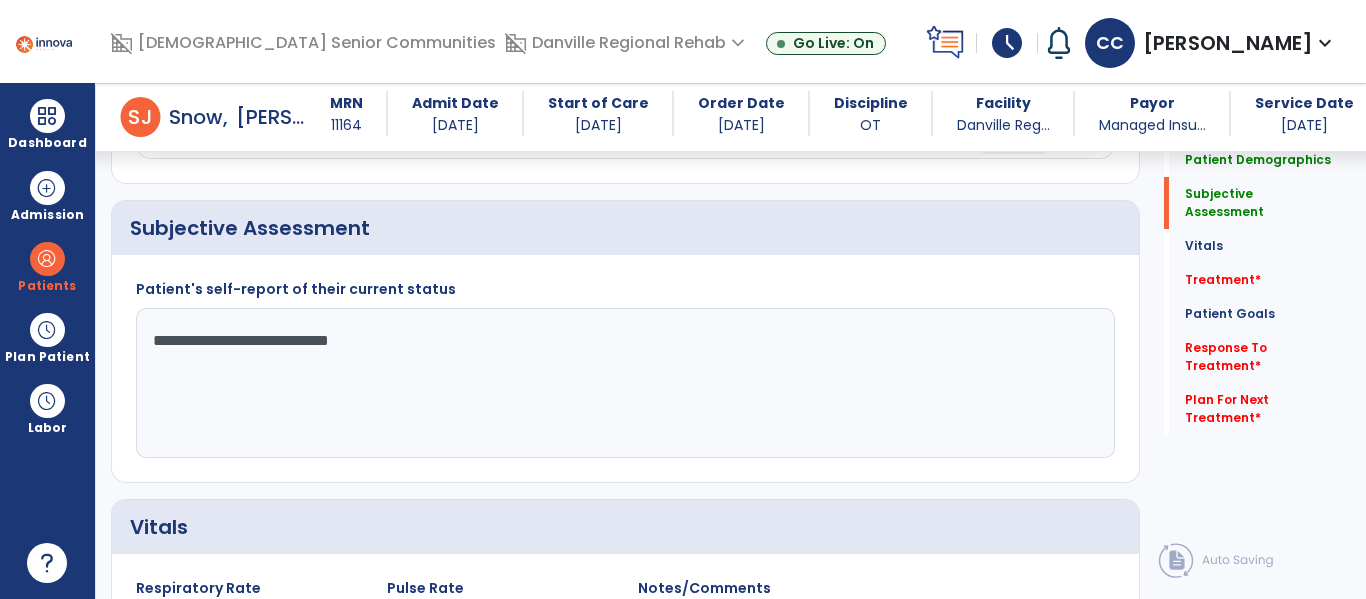 type on "**********" 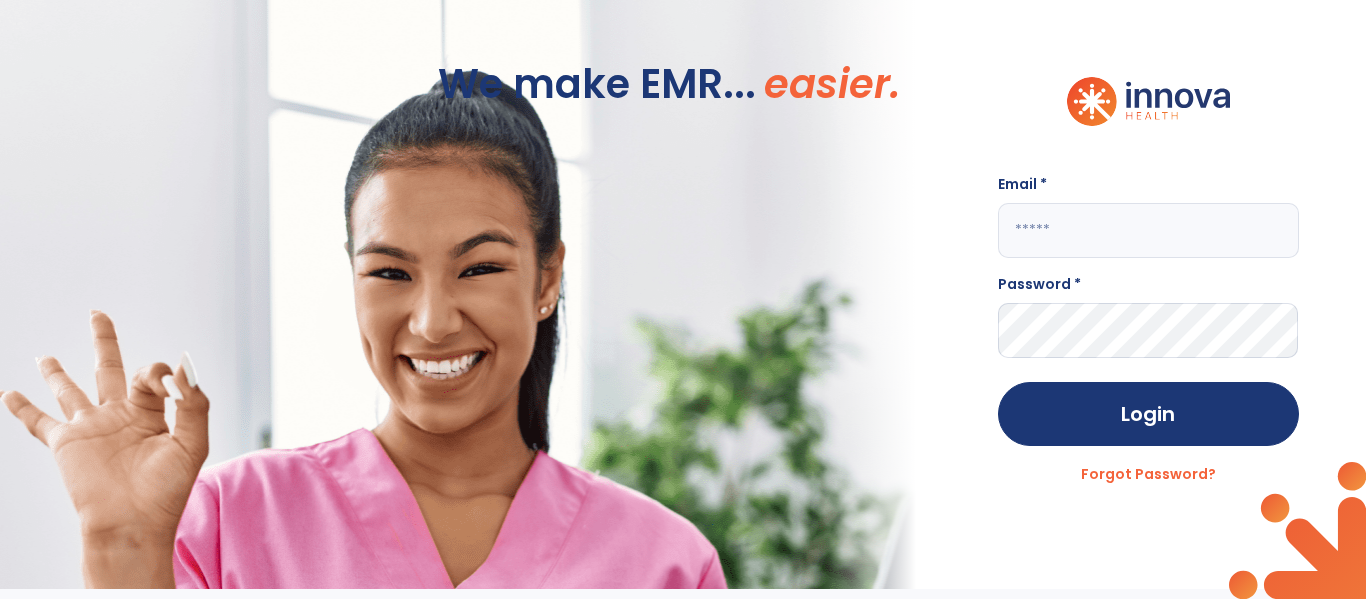 scroll, scrollTop: 0, scrollLeft: 0, axis: both 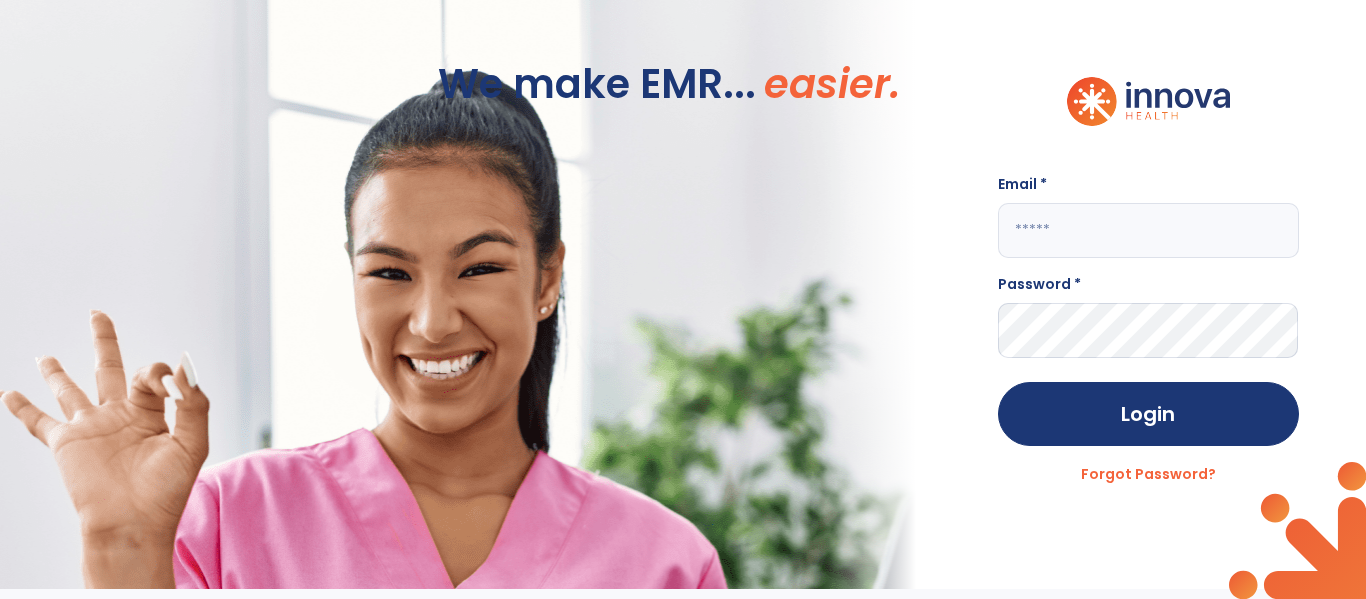 click 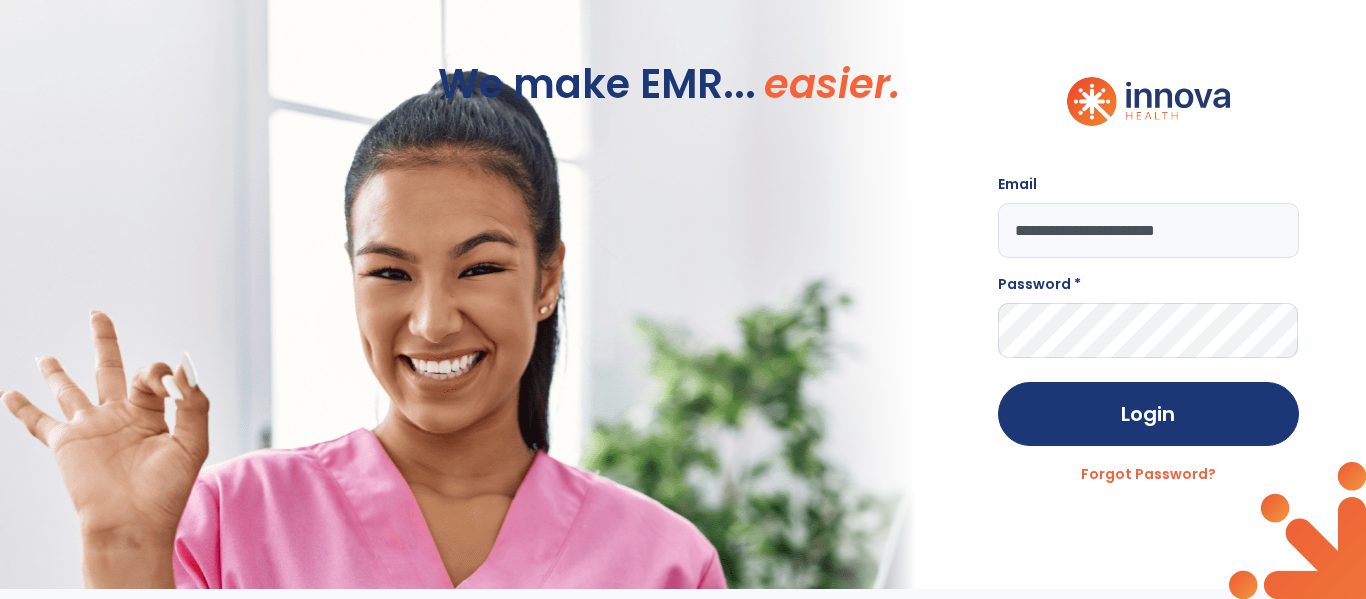 type on "**********" 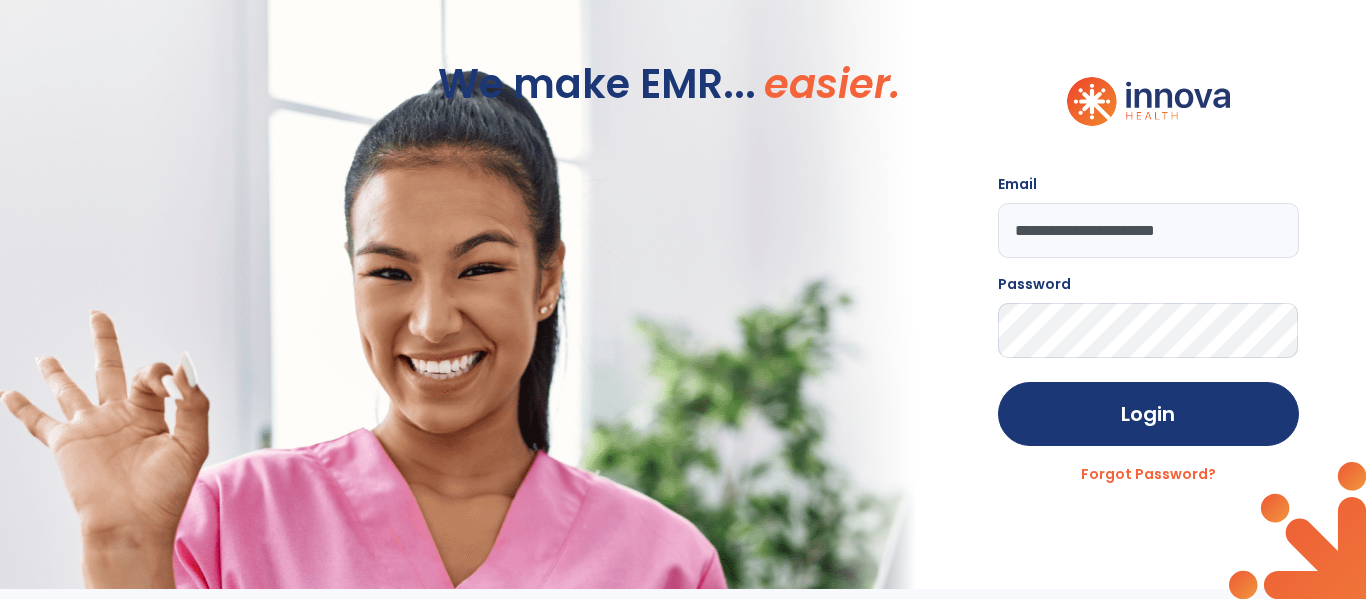click on "Login" 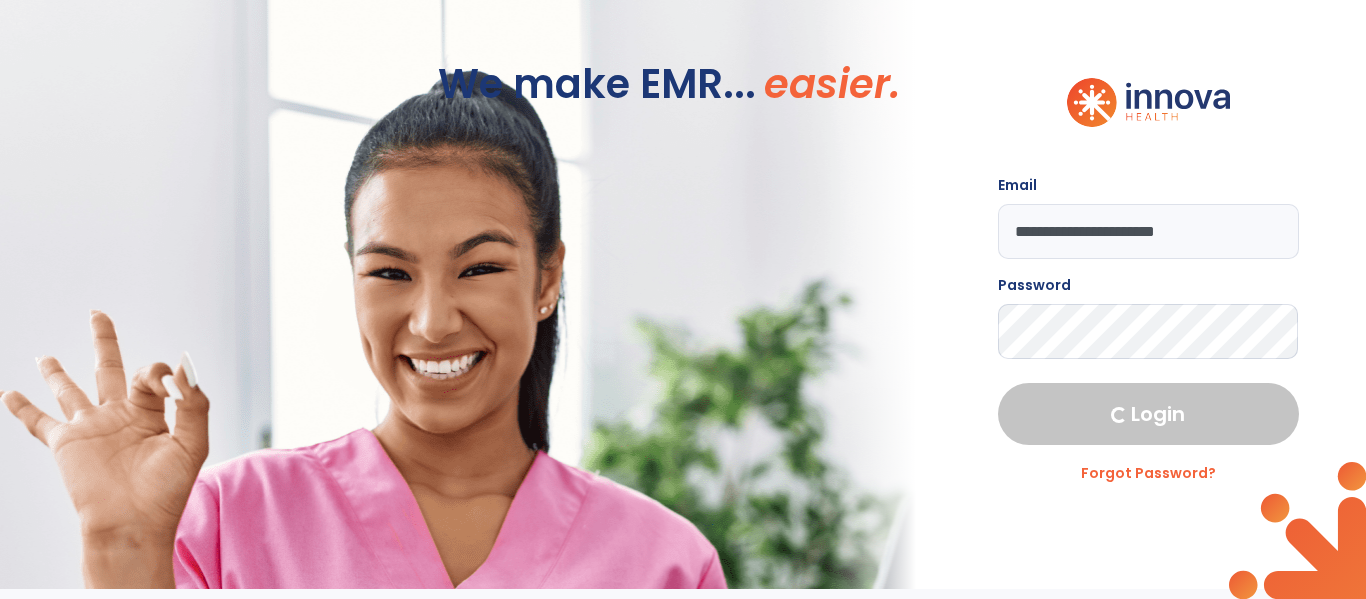 select on "****" 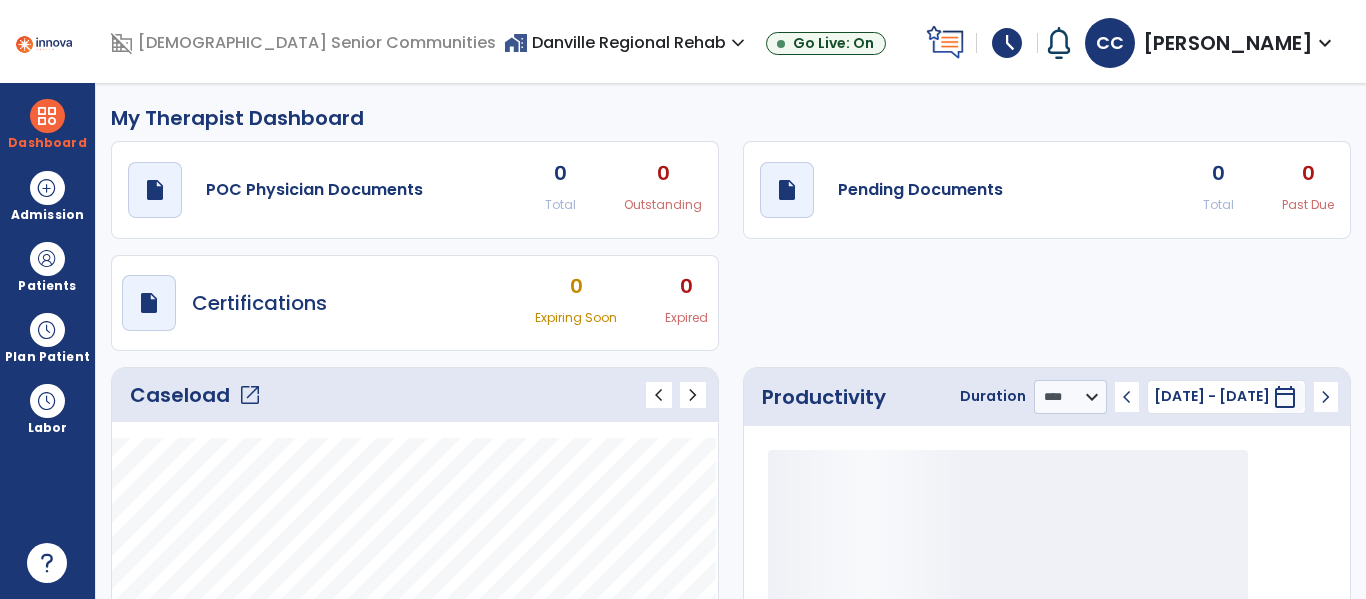 click on "open_in_new" 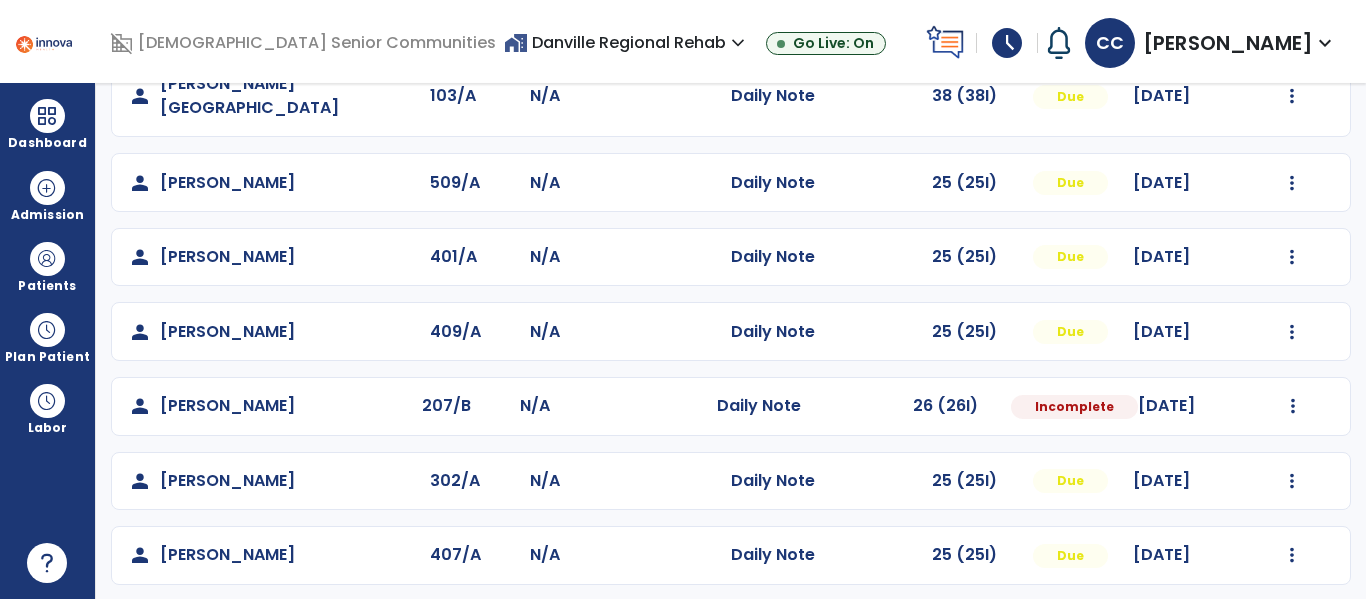 scroll, scrollTop: 942, scrollLeft: 0, axis: vertical 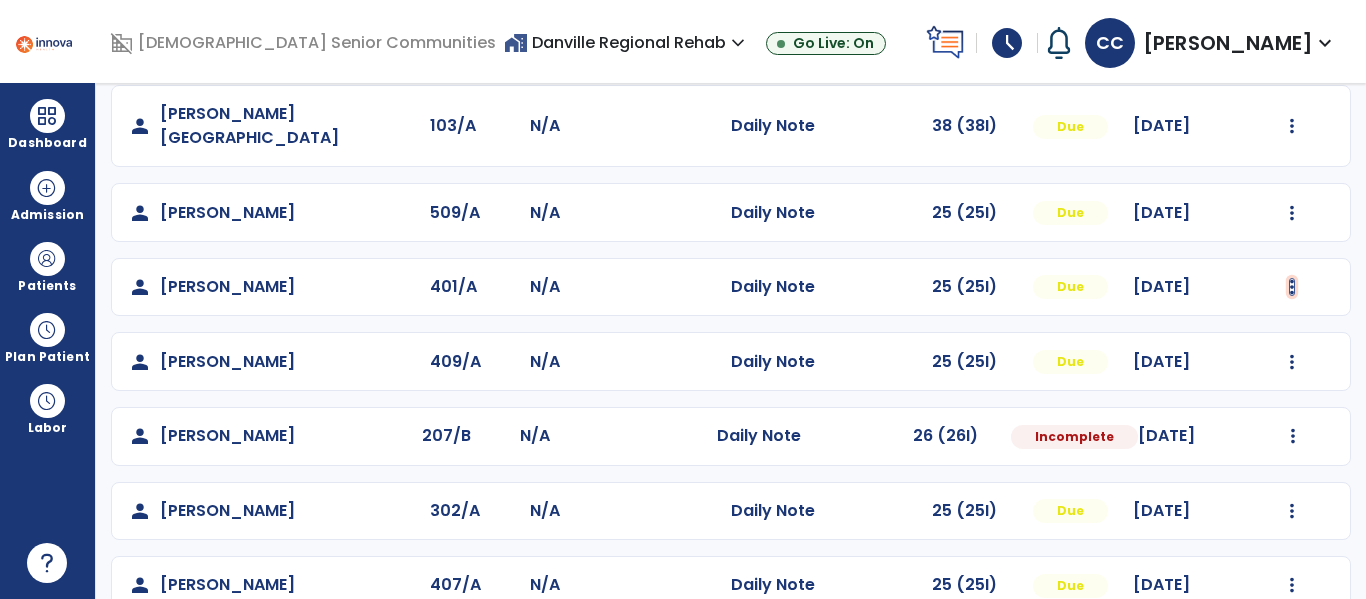 click at bounding box center (1292, -654) 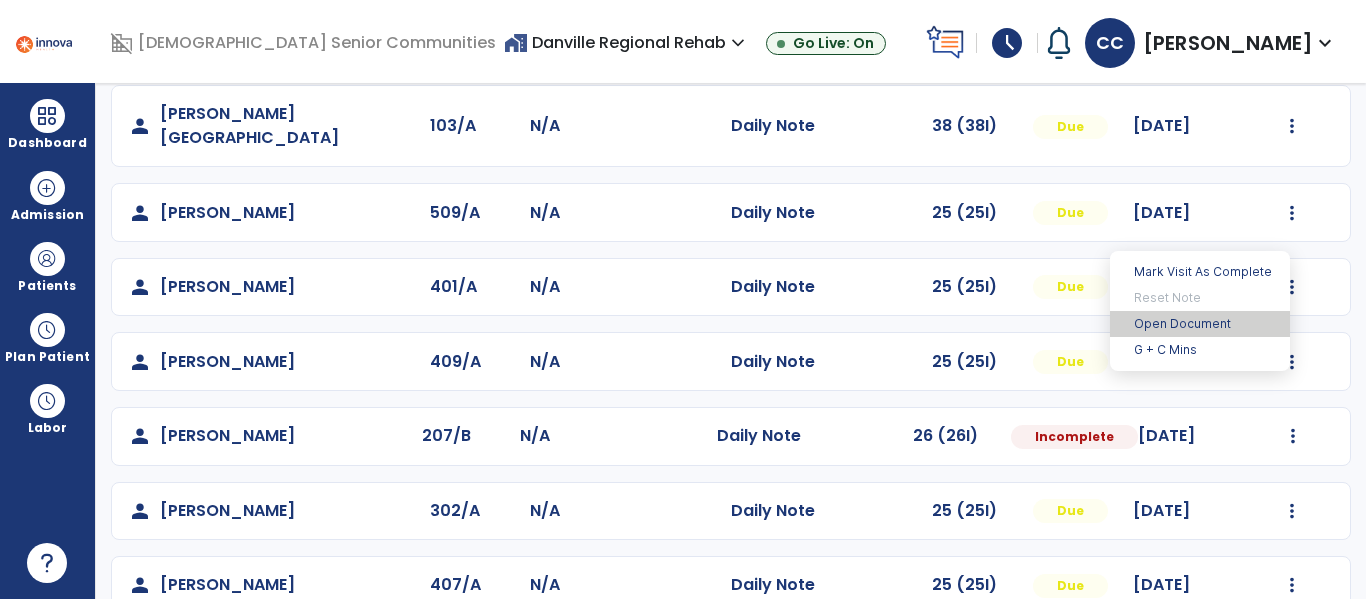 click on "Open Document" at bounding box center (1200, 324) 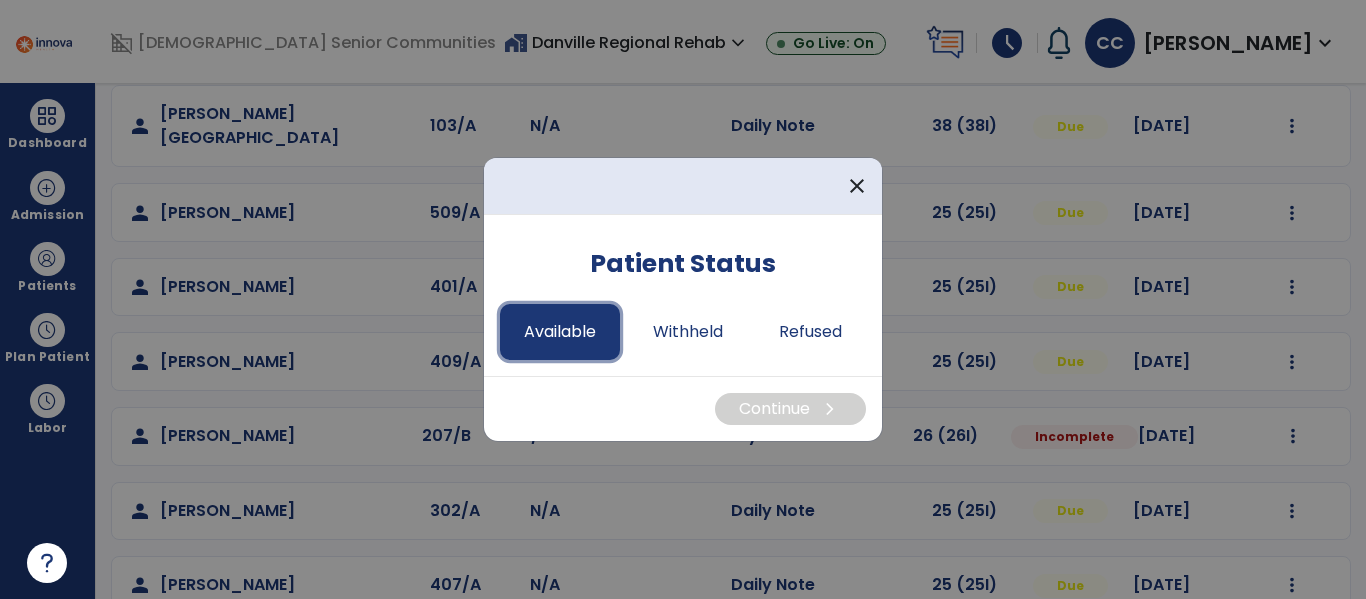 click on "Available" at bounding box center (560, 332) 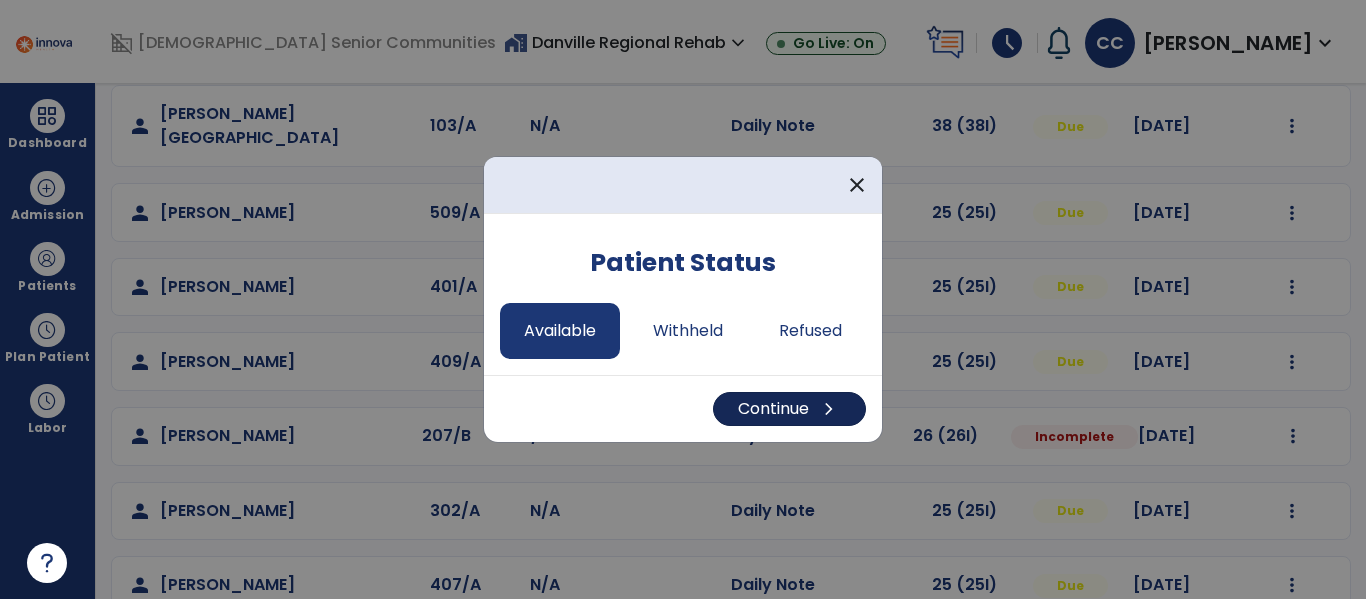click on "chevron_right" at bounding box center [829, 409] 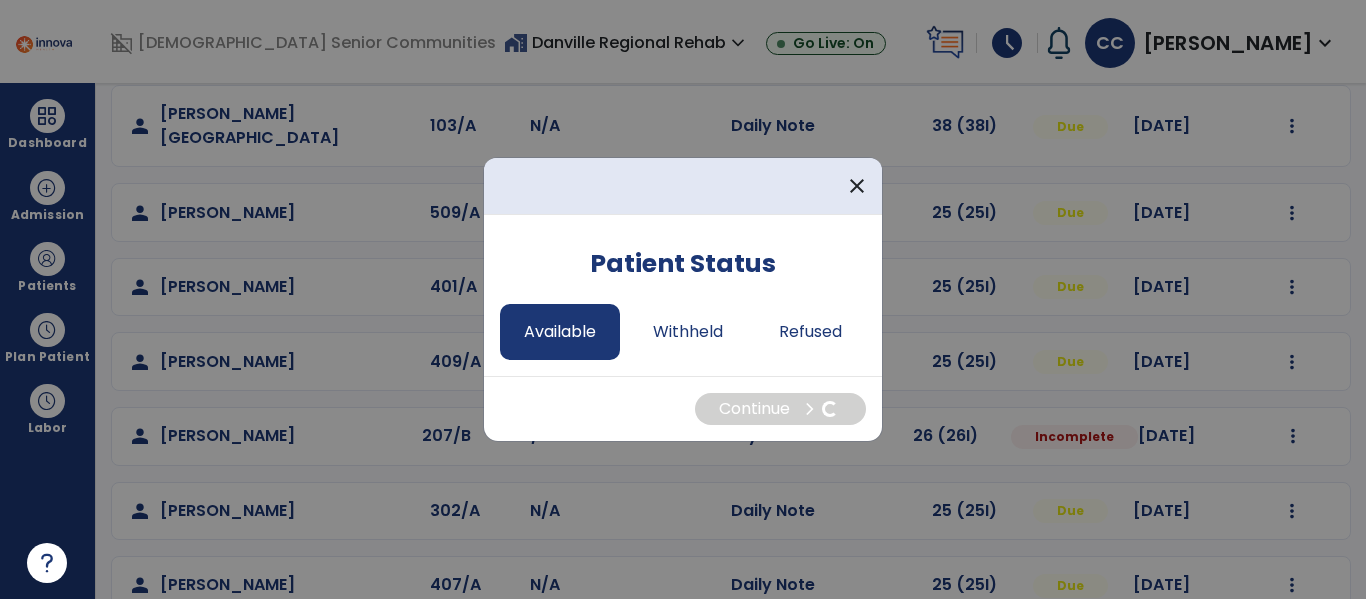 select on "*" 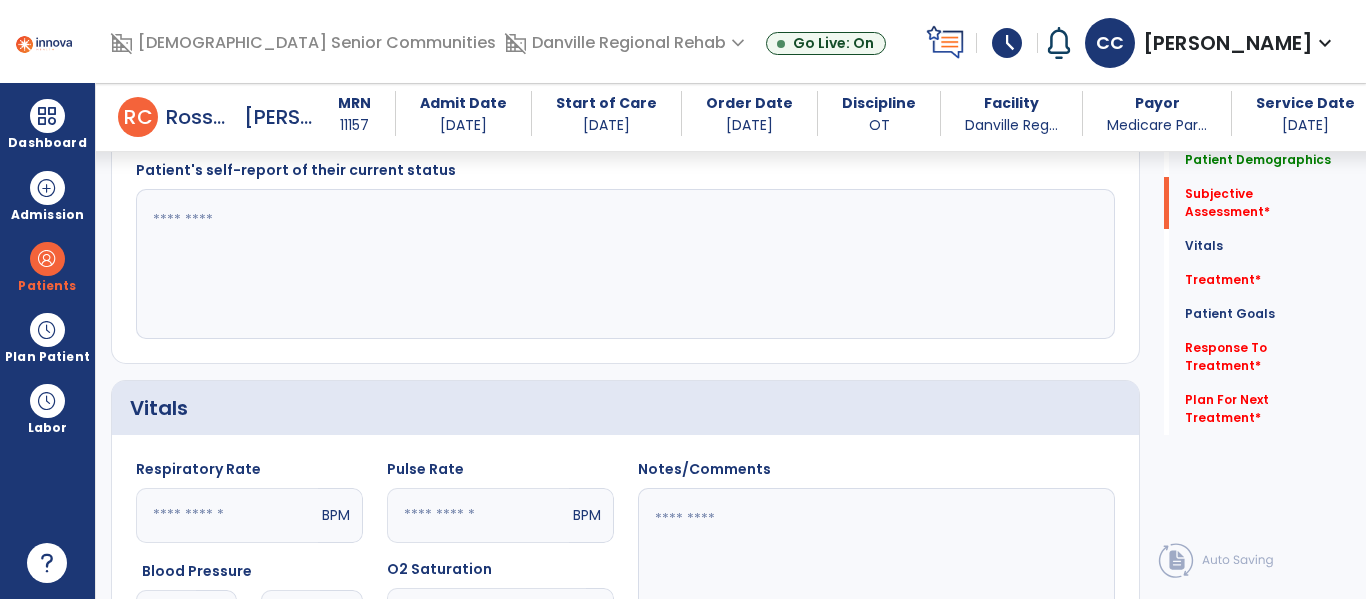 scroll, scrollTop: 485, scrollLeft: 0, axis: vertical 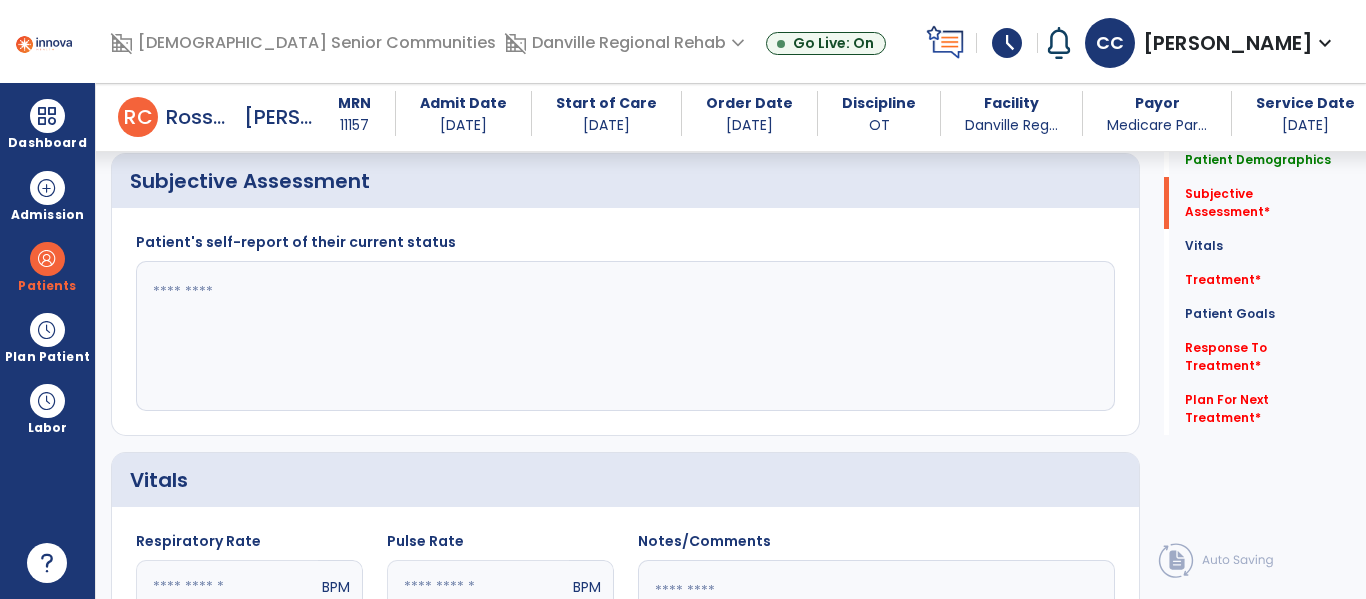 click 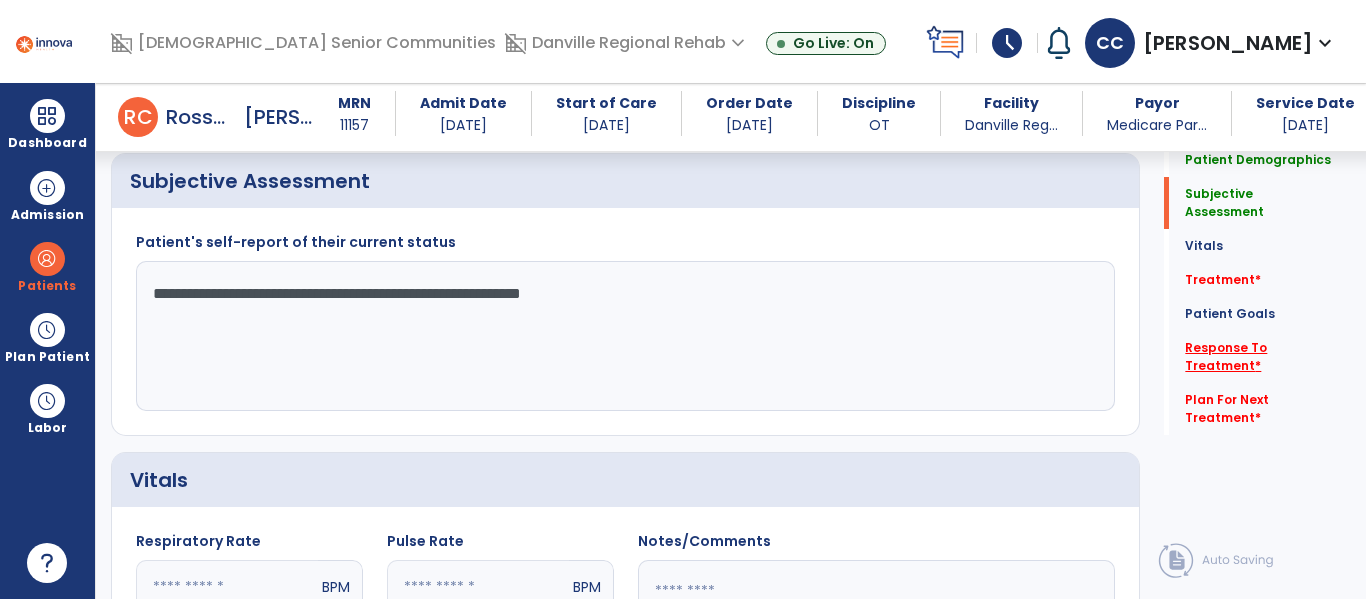 type on "**********" 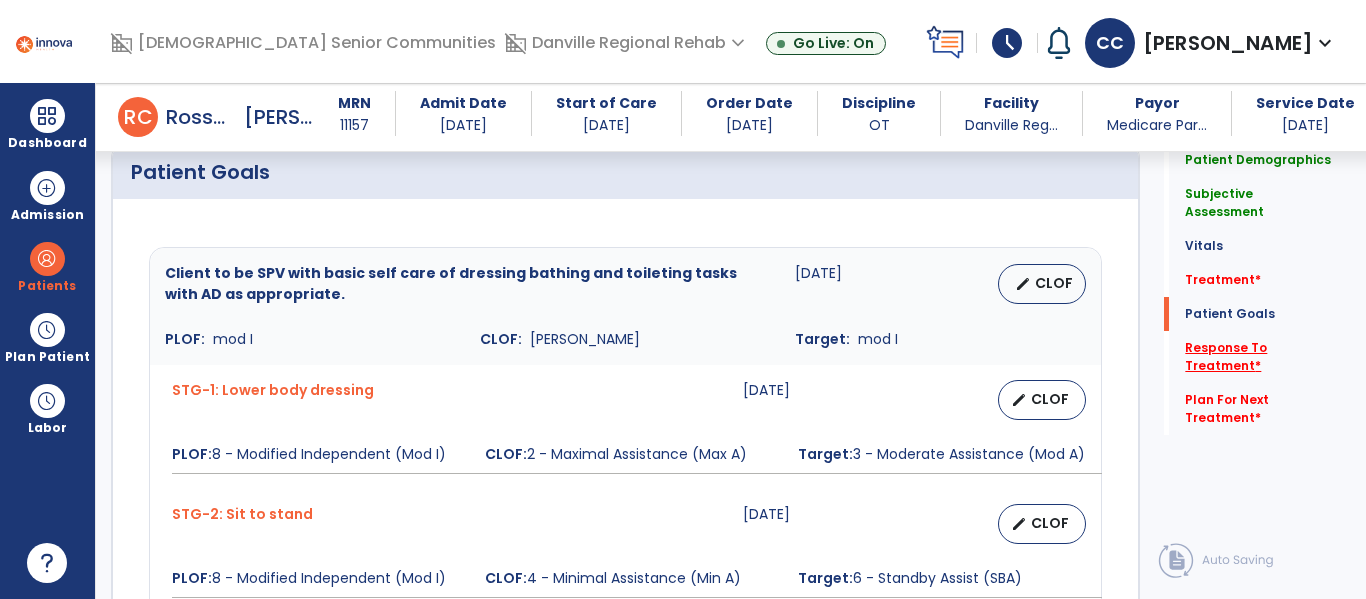 scroll, scrollTop: 2109, scrollLeft: 0, axis: vertical 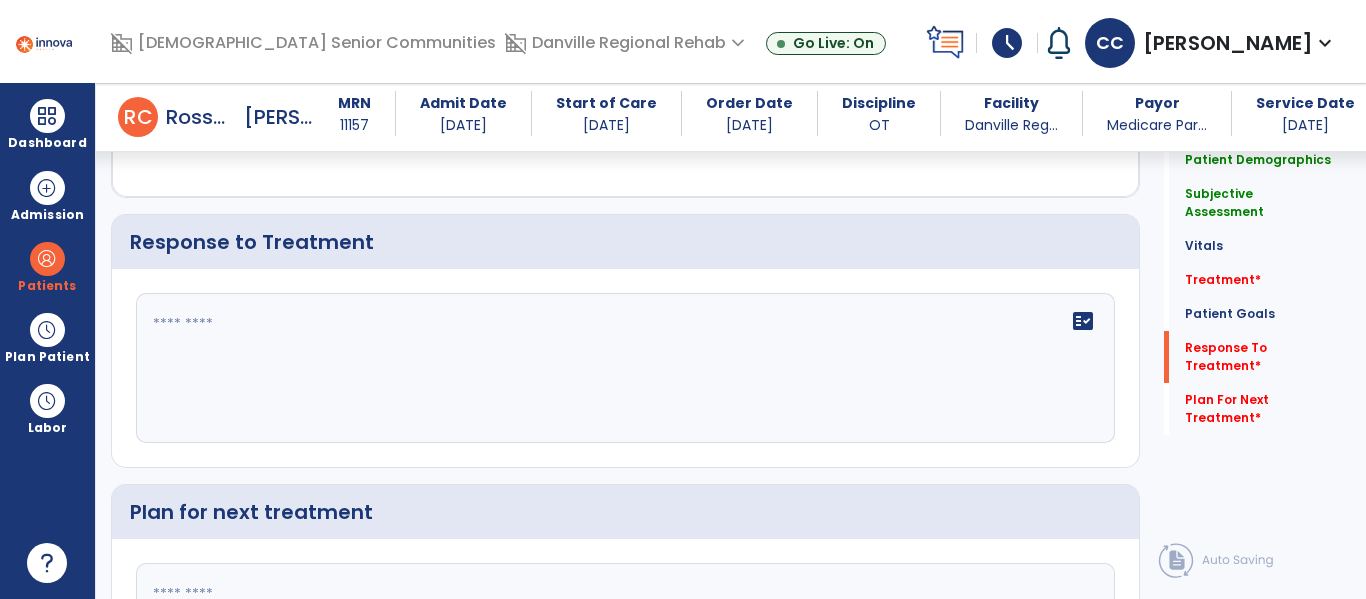 click on "fact_check" 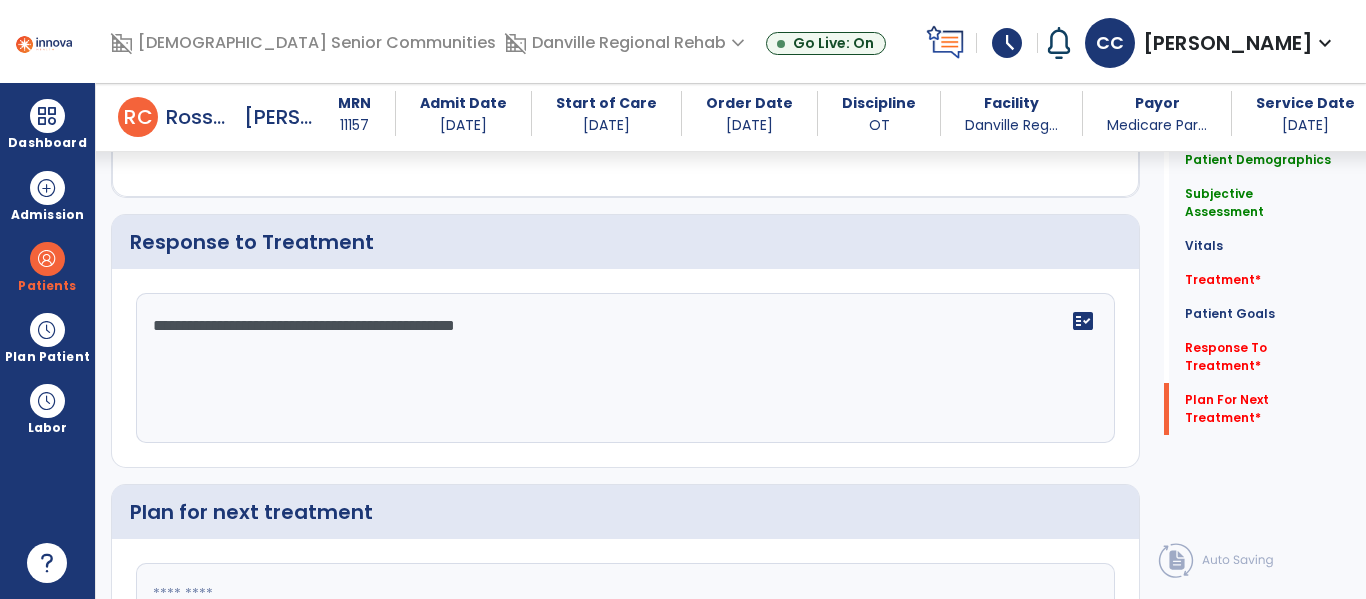 scroll, scrollTop: 2314, scrollLeft: 0, axis: vertical 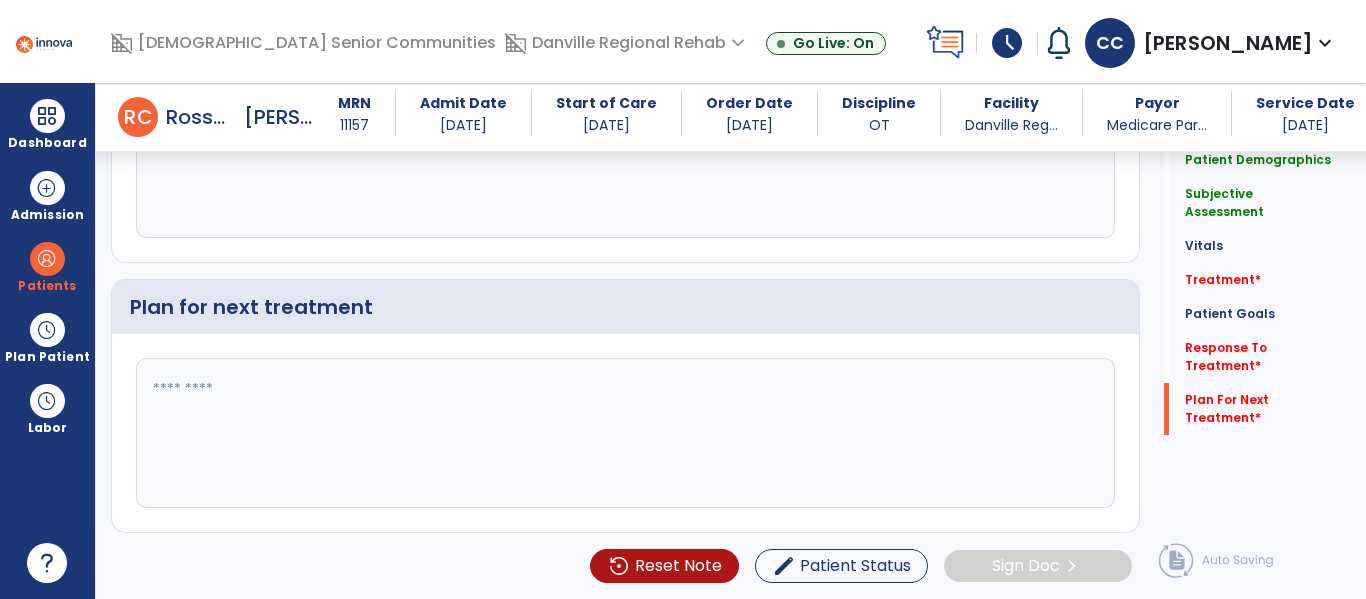 type on "**********" 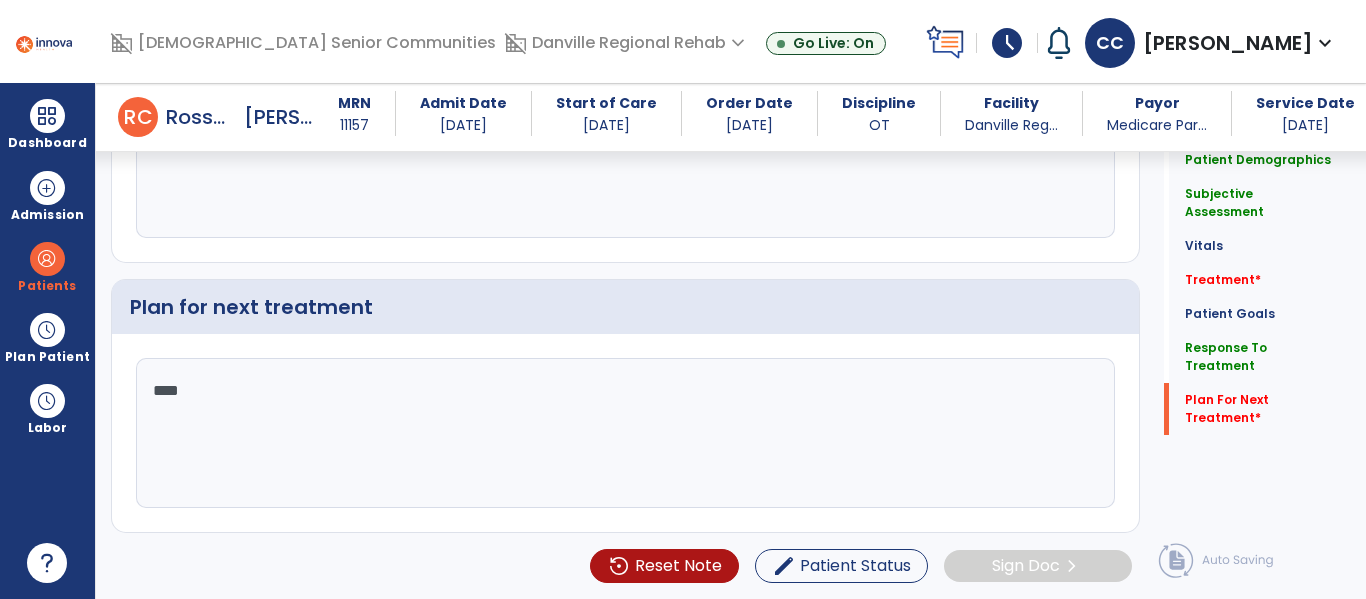 type on "*****" 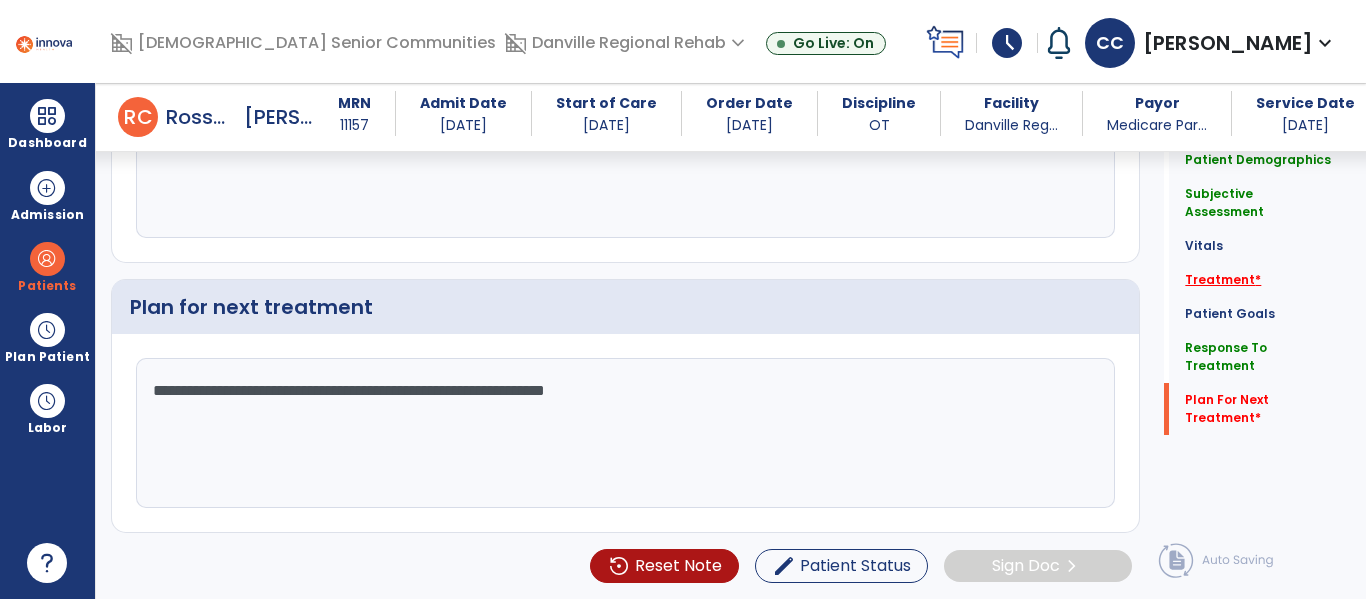 type on "**********" 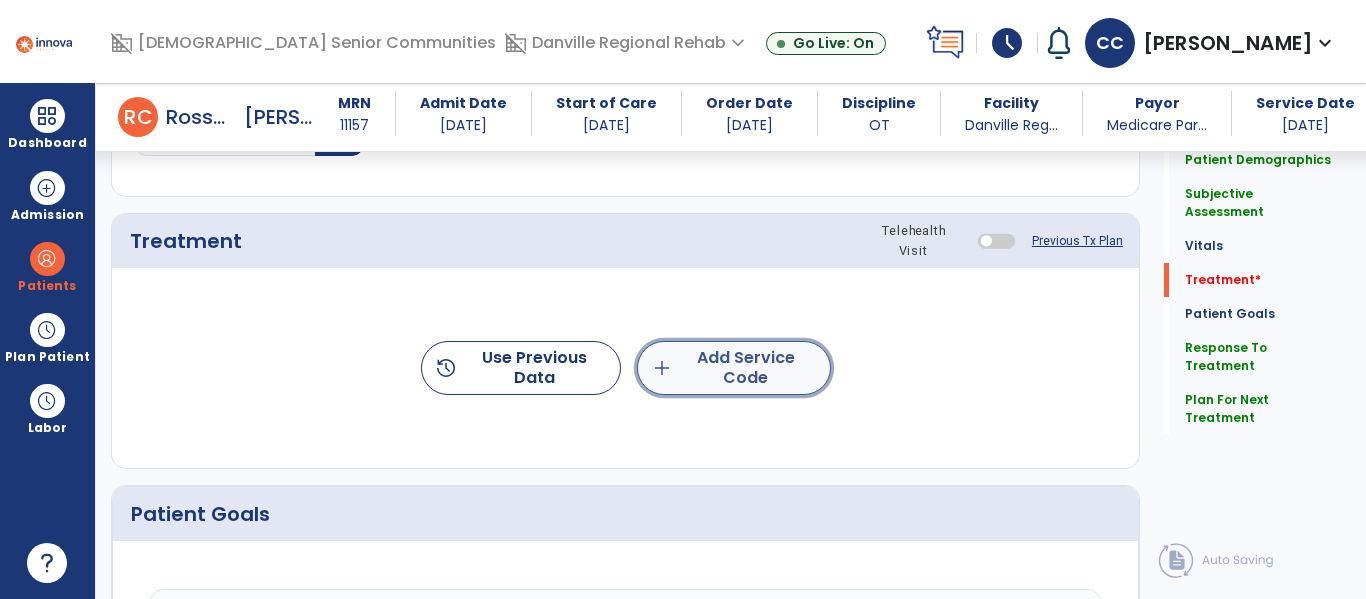 click on "add  Add Service Code" 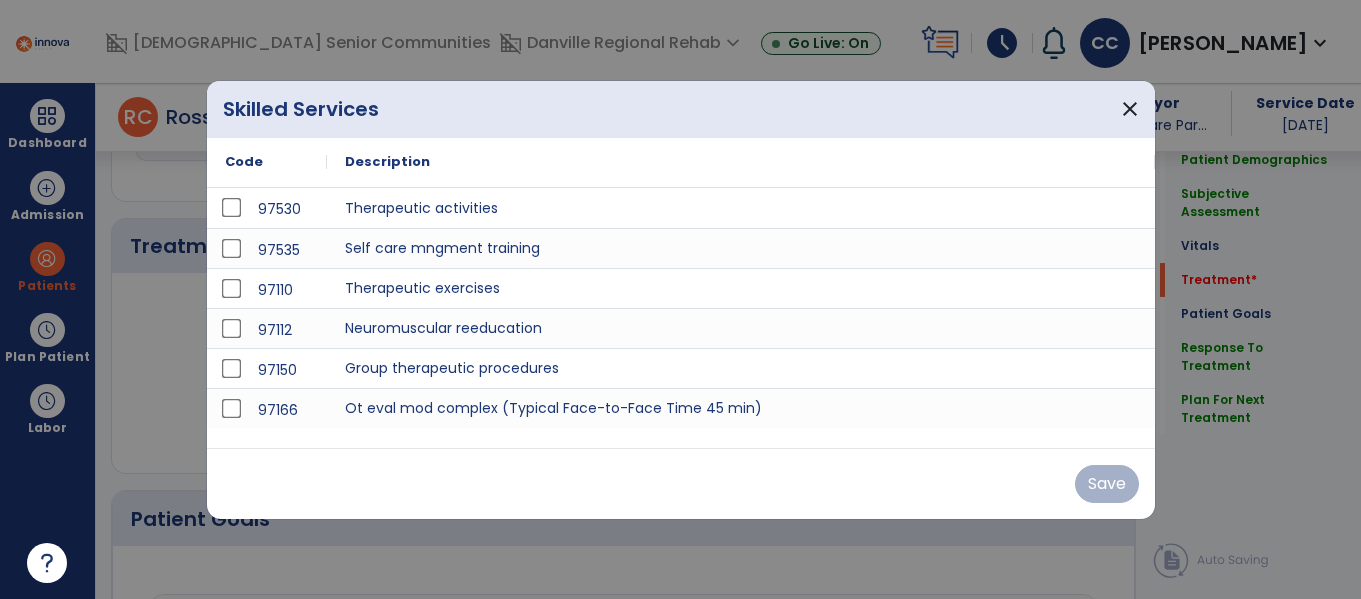scroll, scrollTop: 1146, scrollLeft: 0, axis: vertical 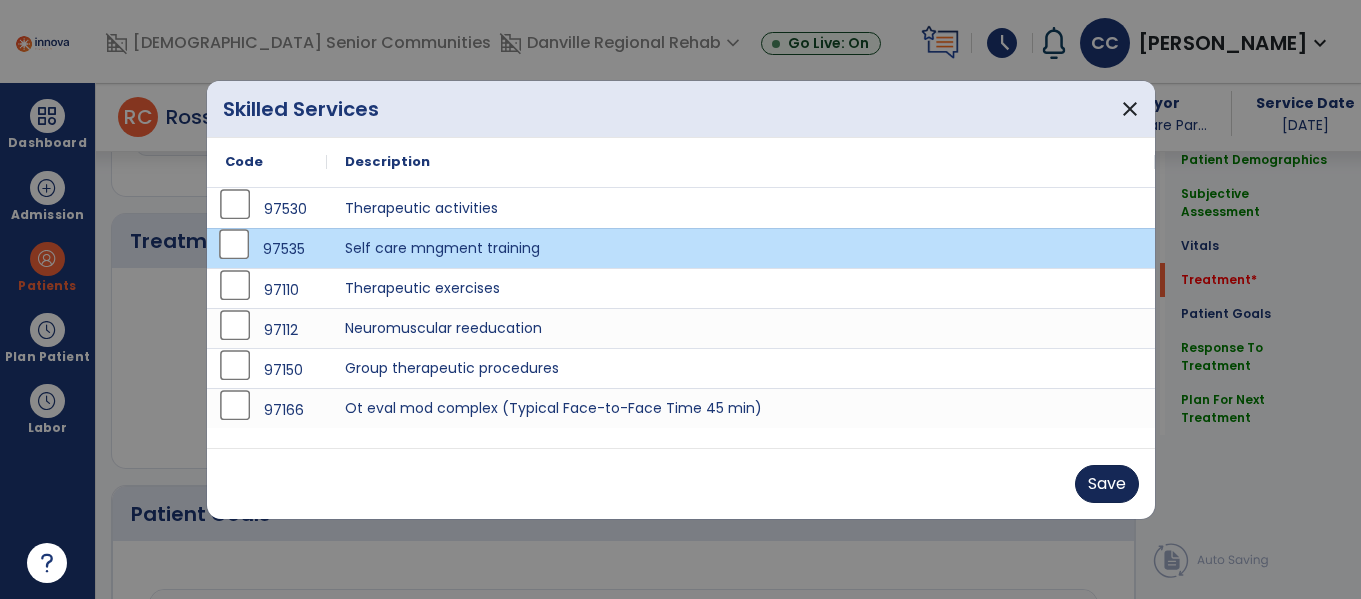 click on "Save" at bounding box center [1107, 484] 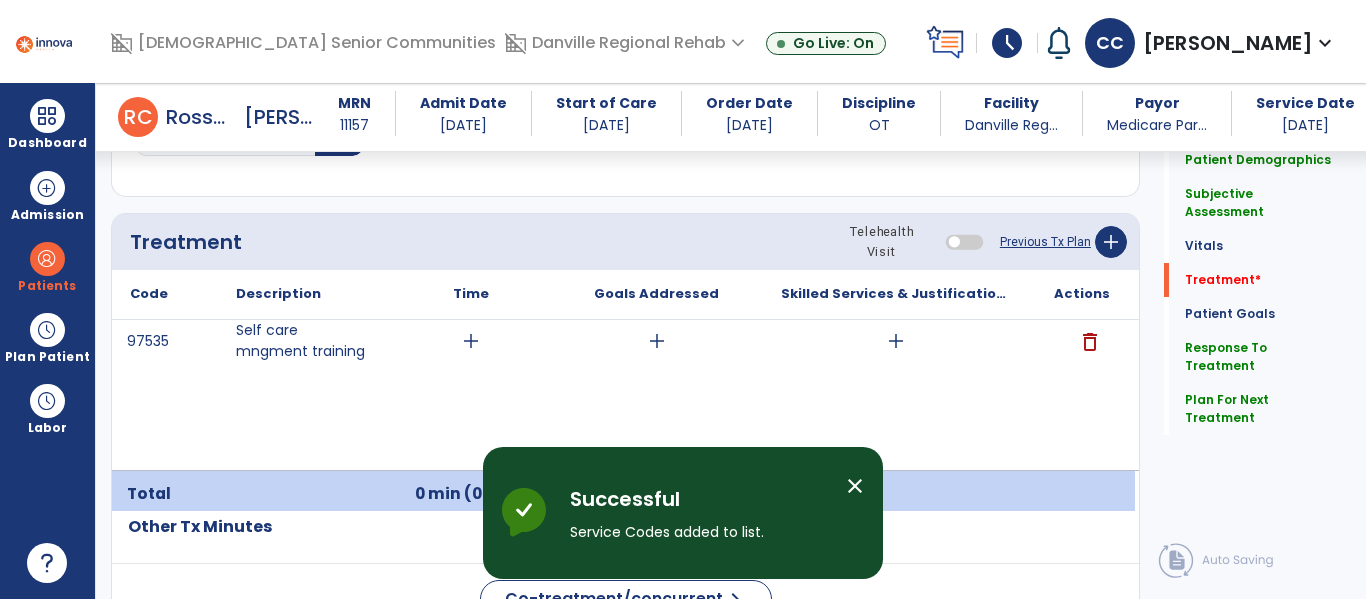 click on "add" at bounding box center (471, 341) 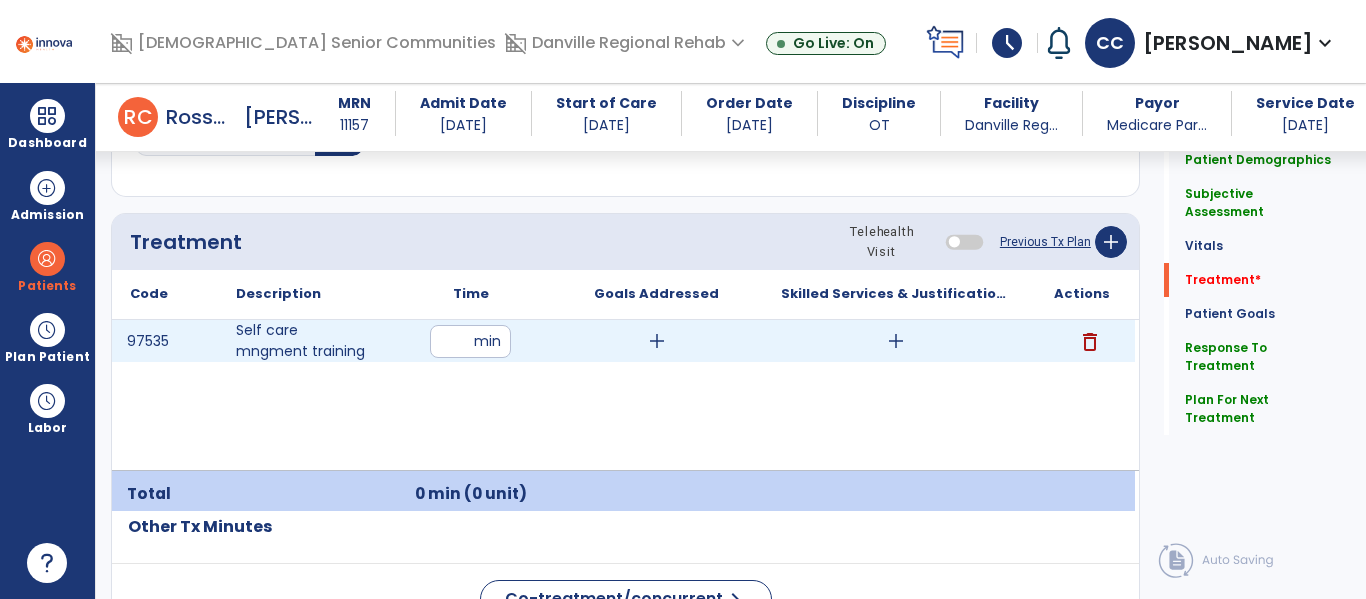 type on "**" 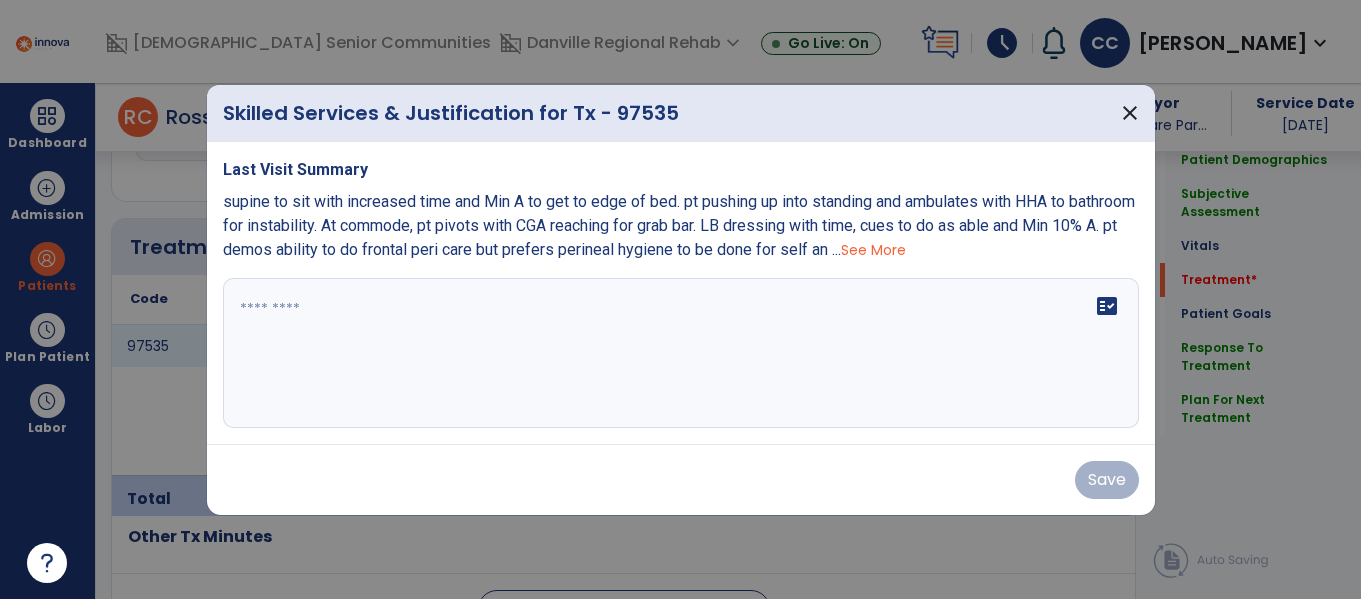 scroll, scrollTop: 1146, scrollLeft: 0, axis: vertical 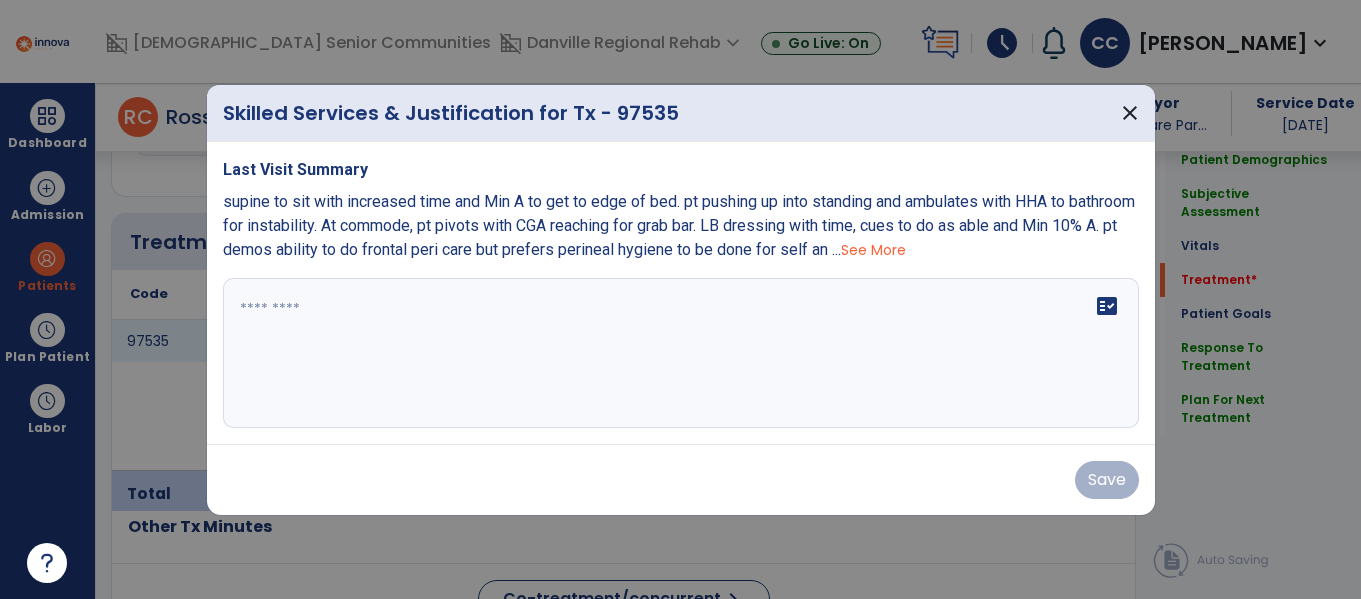 click at bounding box center [681, 353] 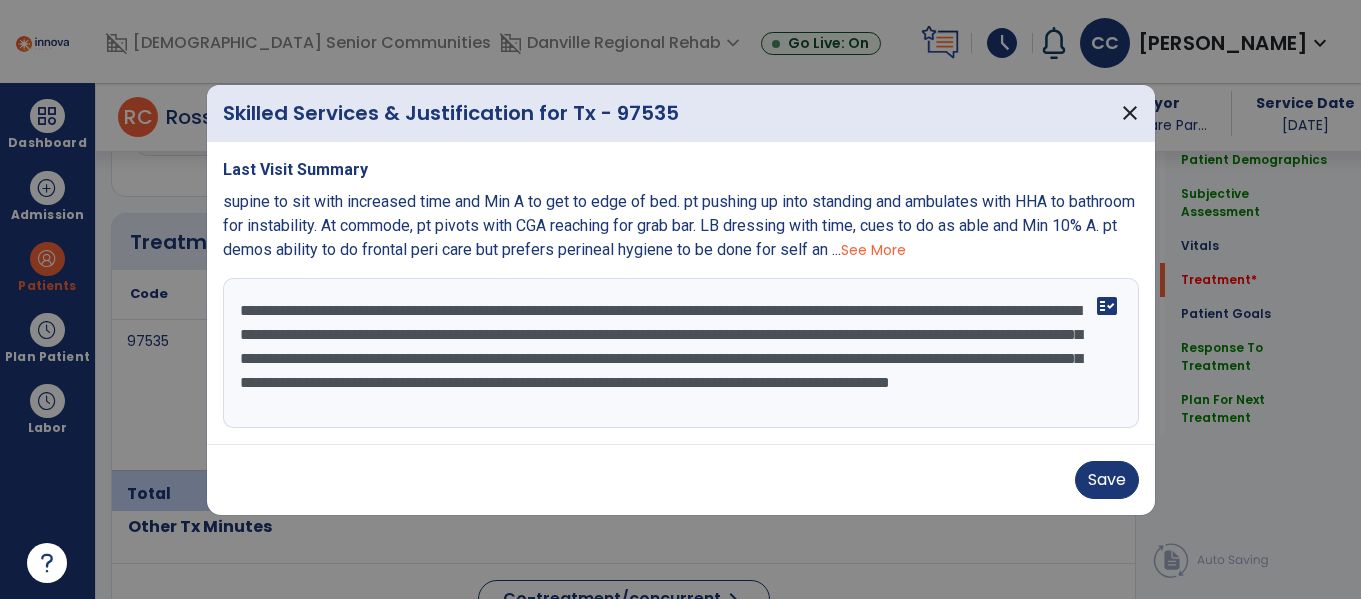 scroll, scrollTop: 16, scrollLeft: 0, axis: vertical 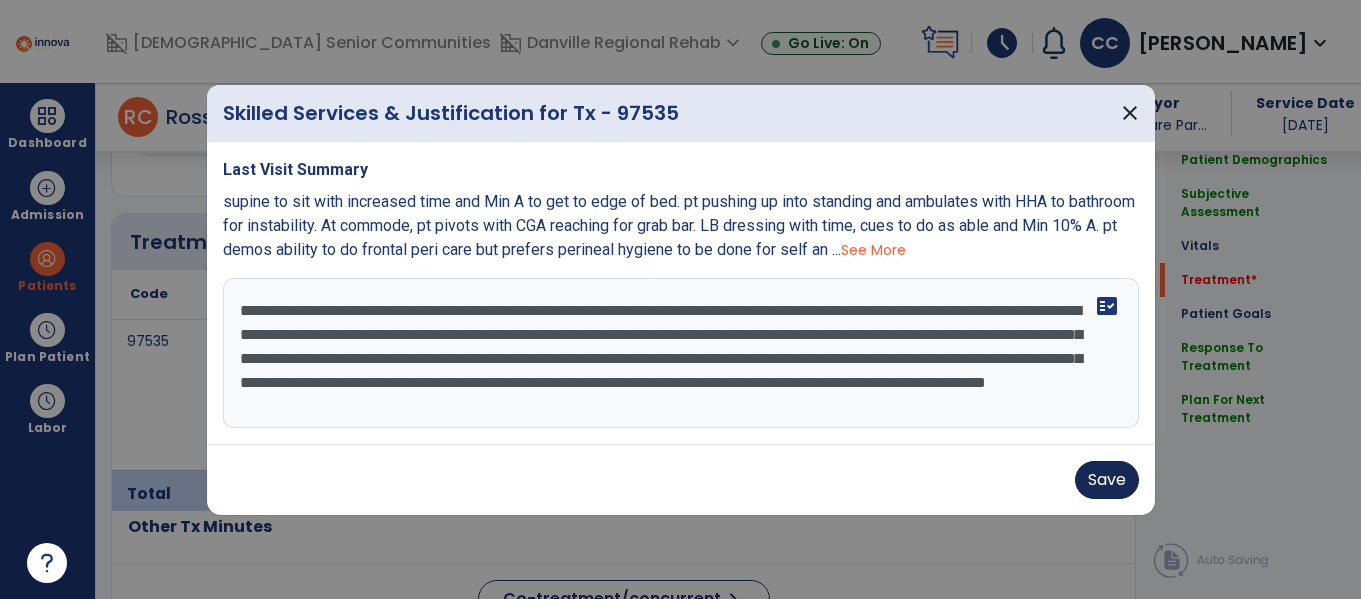 type on "**********" 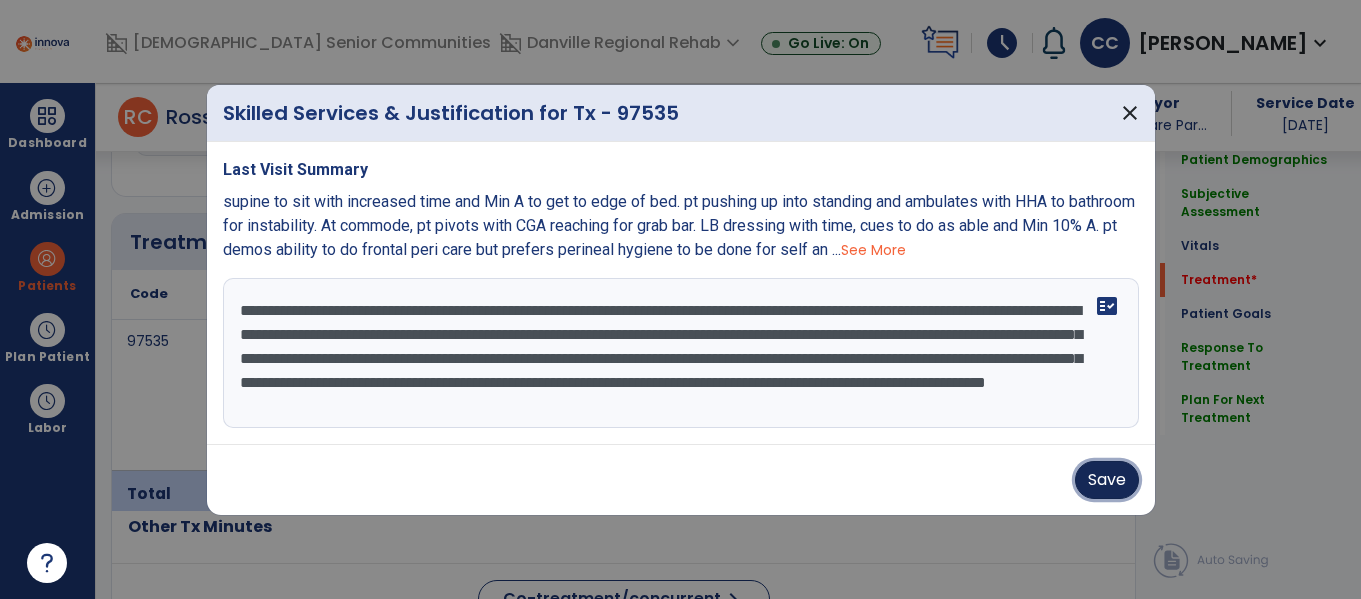 click on "Save" at bounding box center [1107, 480] 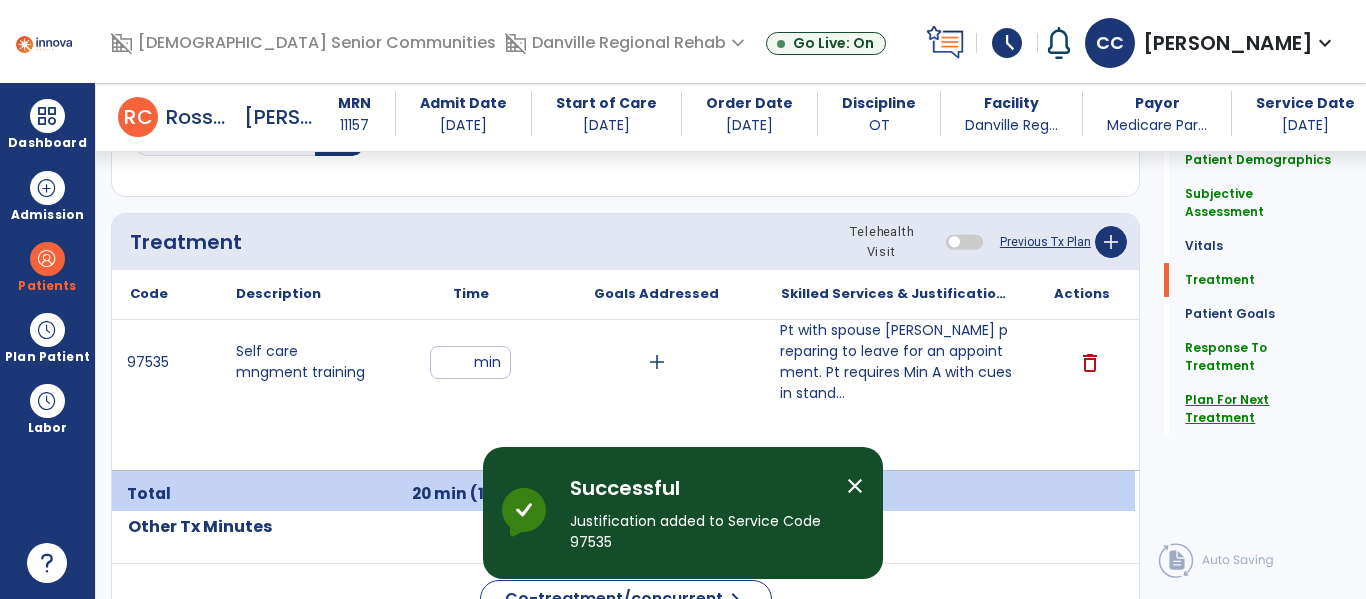 click on "Plan For Next Treatment" 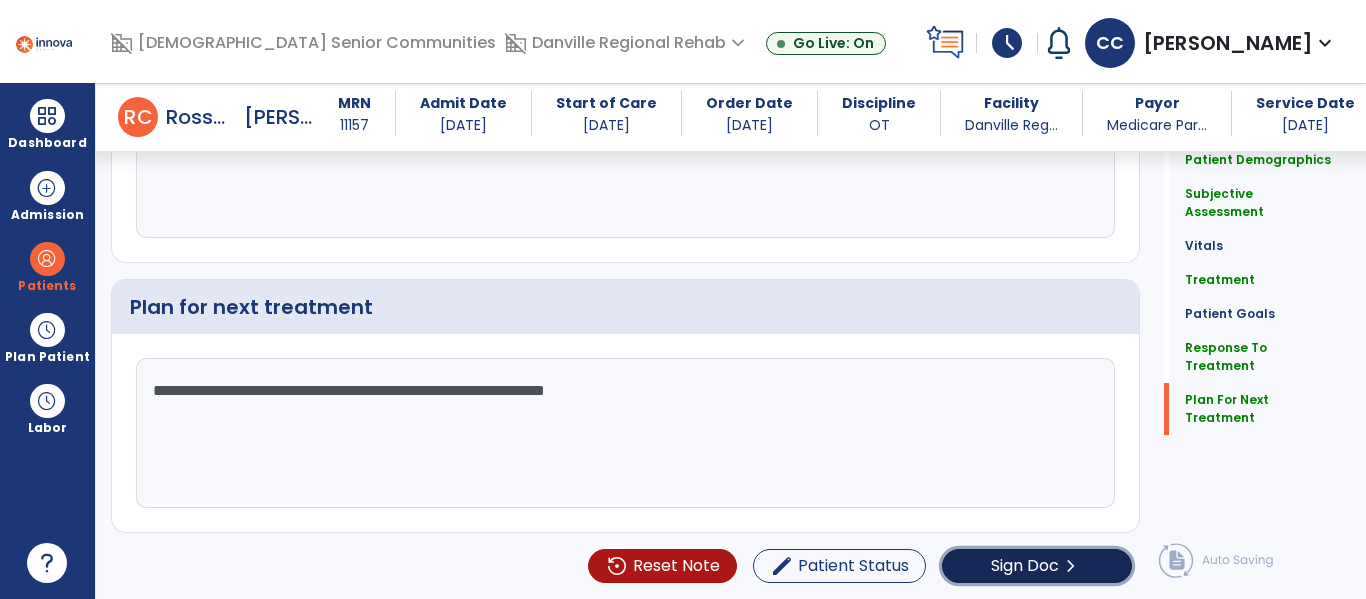 click on "Sign Doc  chevron_right" 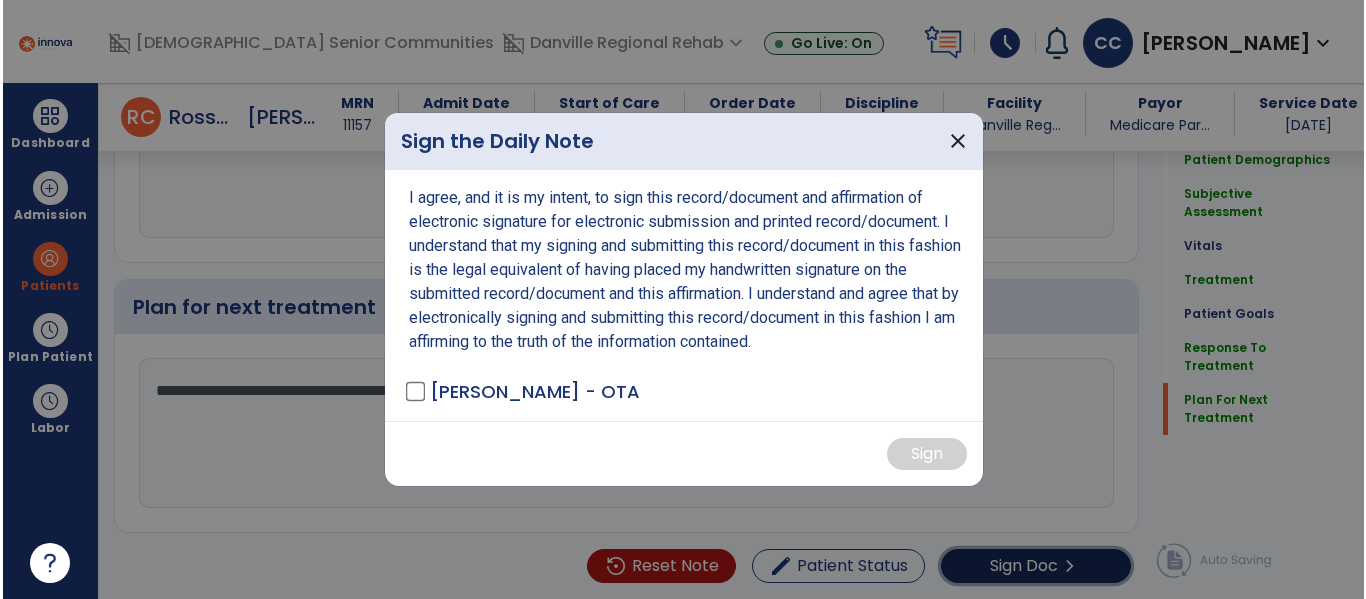 scroll, scrollTop: 2480, scrollLeft: 0, axis: vertical 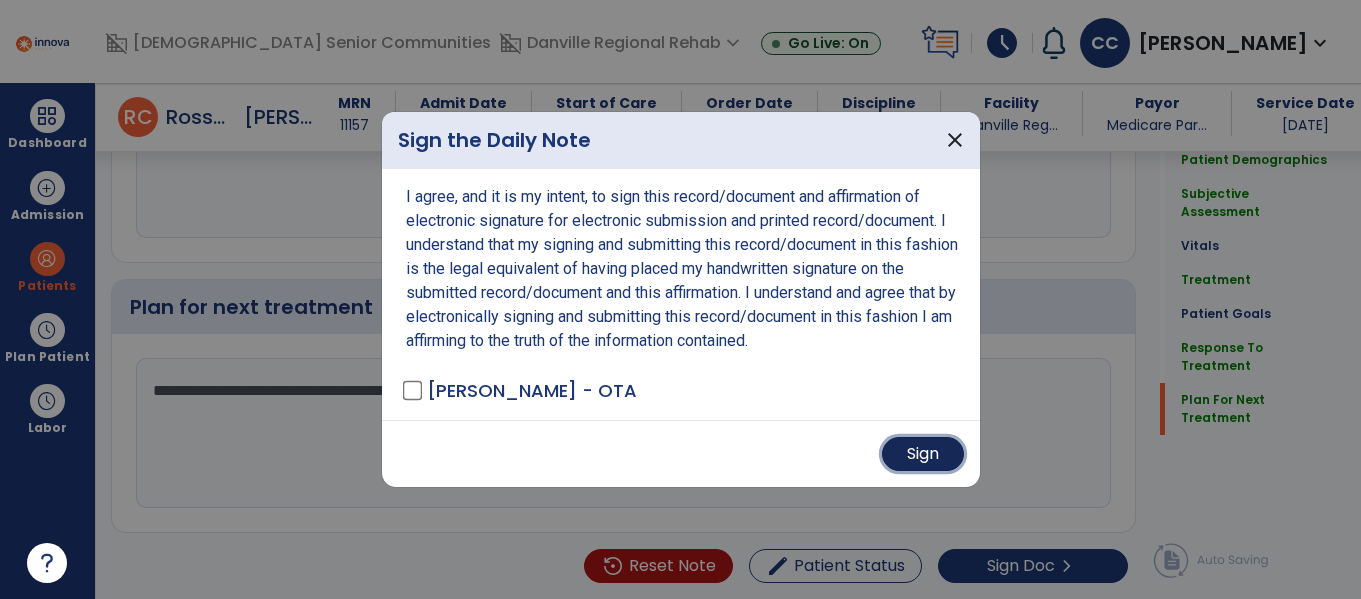 click on "Sign" at bounding box center (923, 454) 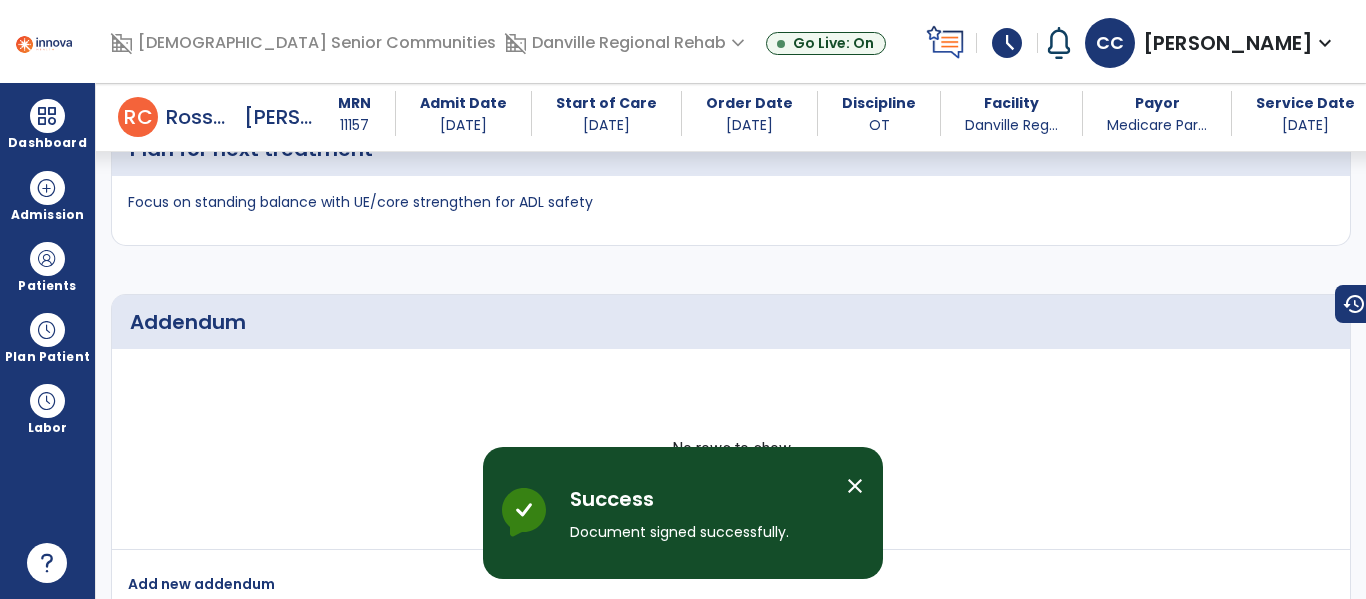 scroll, scrollTop: 3442, scrollLeft: 0, axis: vertical 